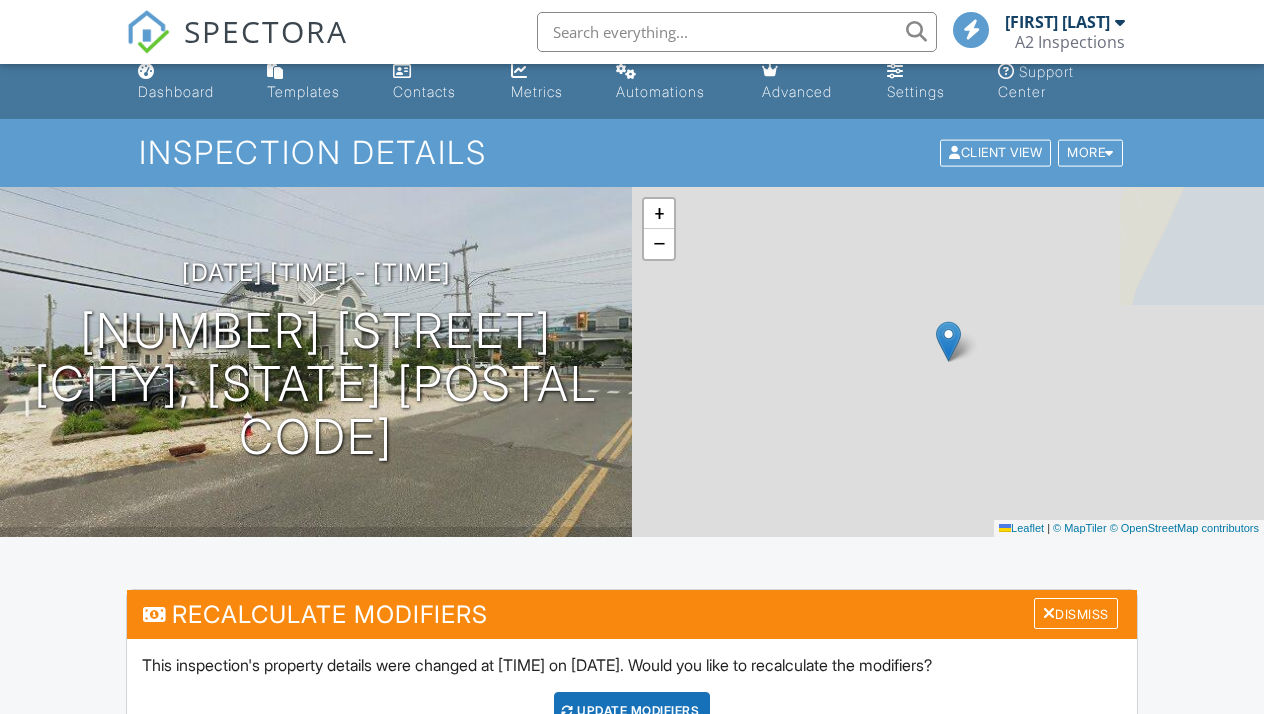 scroll, scrollTop: 483, scrollLeft: 0, axis: vertical 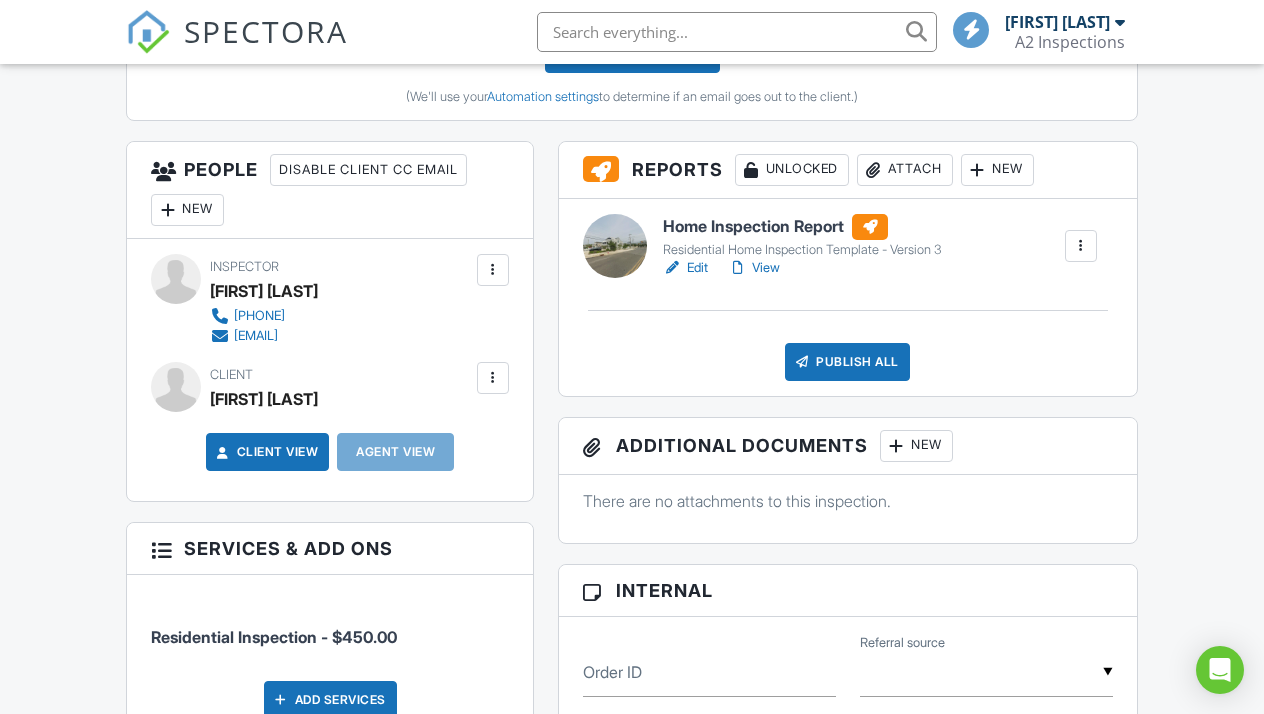 click on "Residential Home Inspection Template - Version 3" at bounding box center (802, 250) 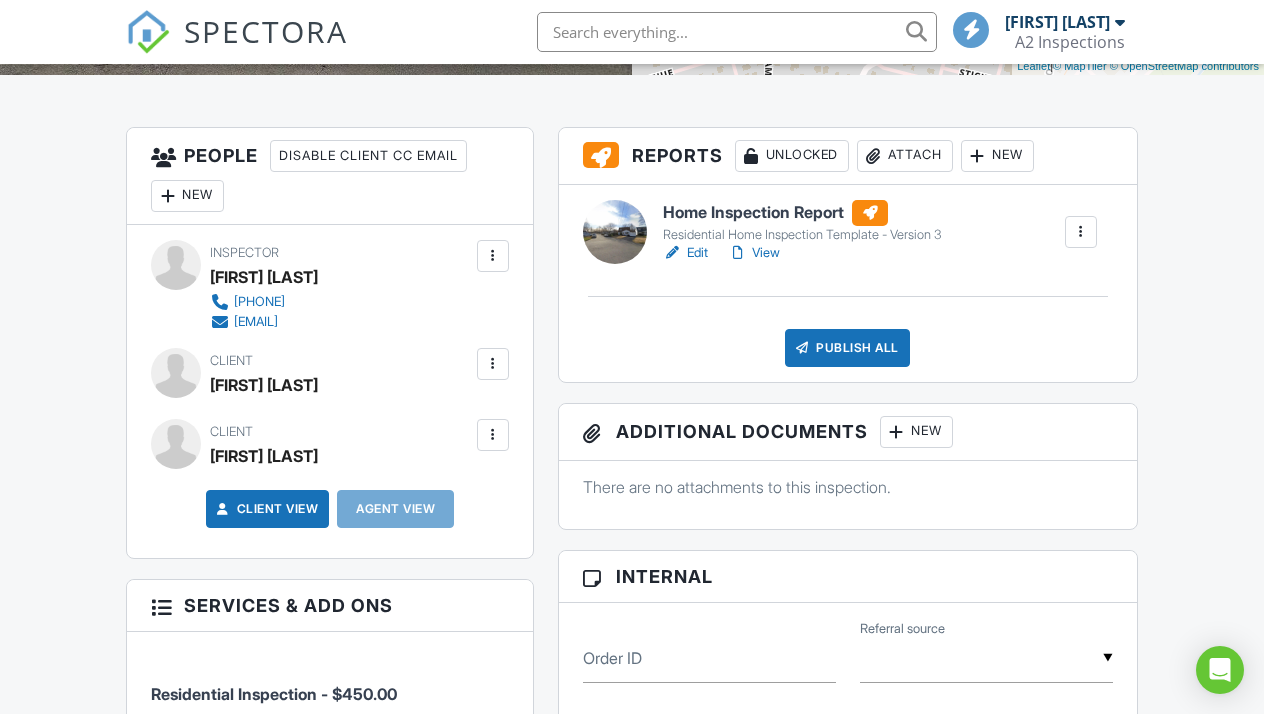 scroll, scrollTop: 0, scrollLeft: 0, axis: both 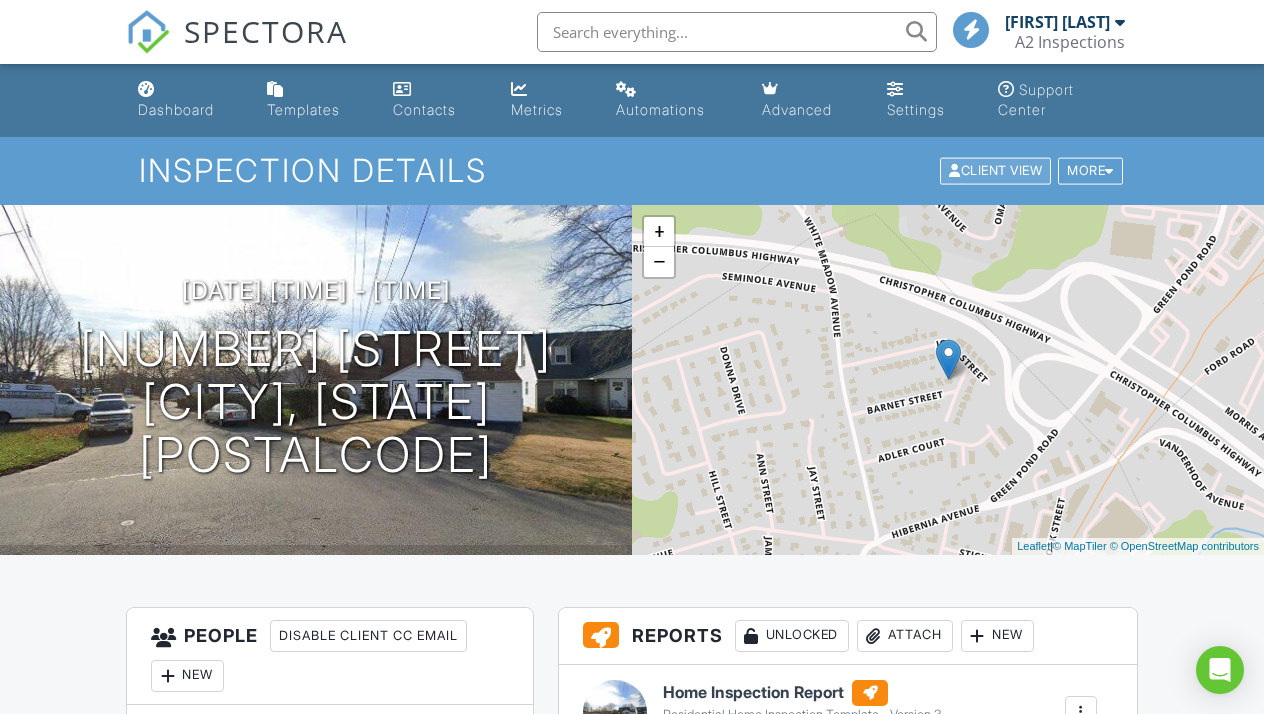 click on "Client View" at bounding box center [995, 171] 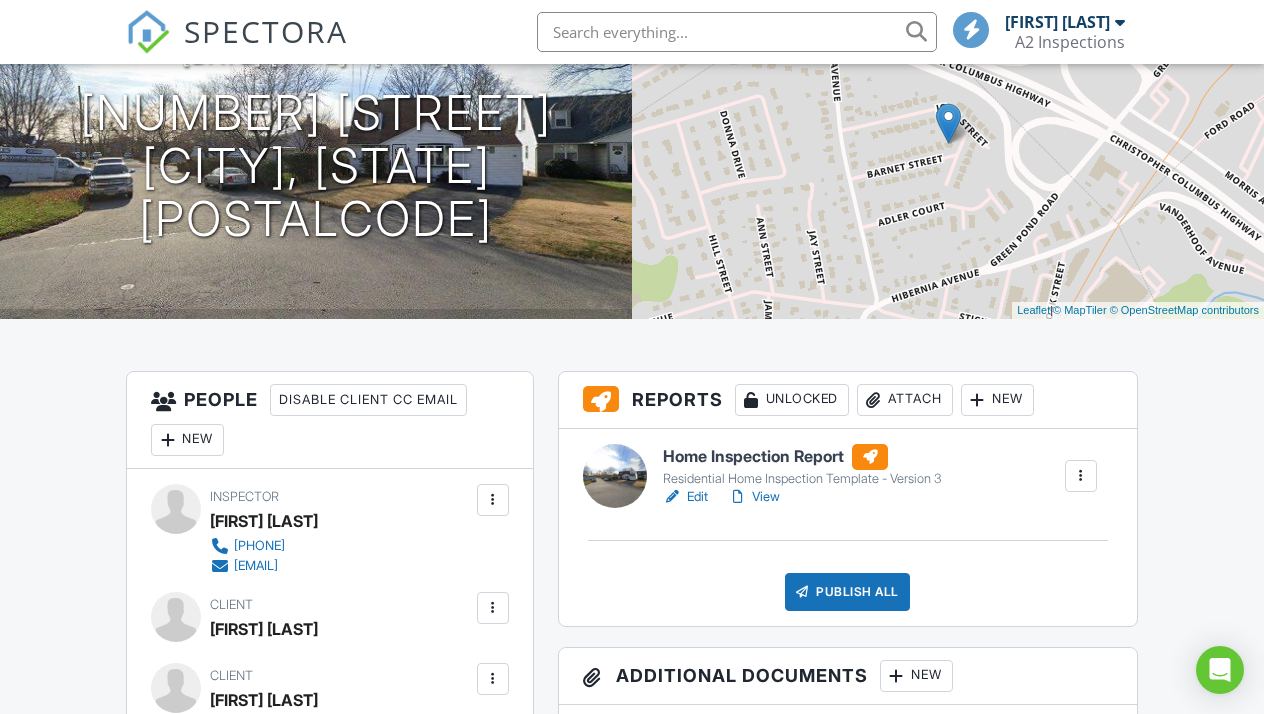 scroll, scrollTop: 240, scrollLeft: 0, axis: vertical 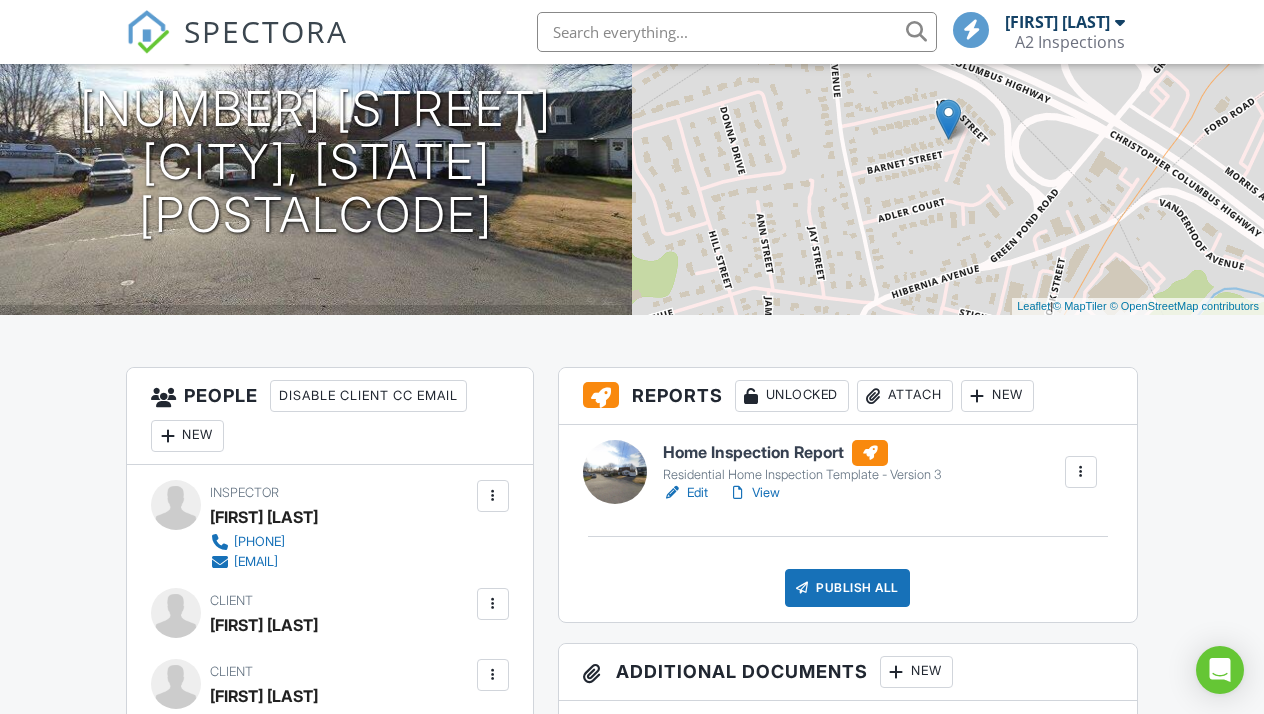 click on "View" at bounding box center [754, 493] 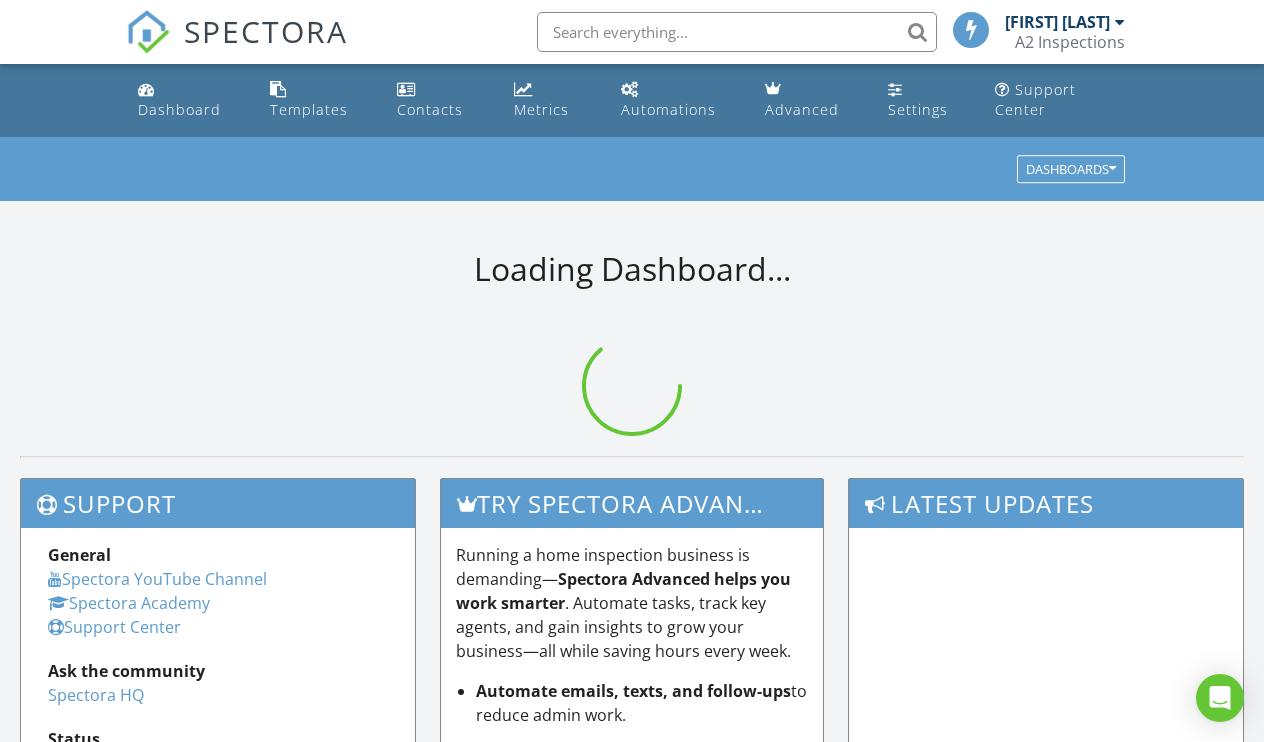 scroll, scrollTop: 0, scrollLeft: 0, axis: both 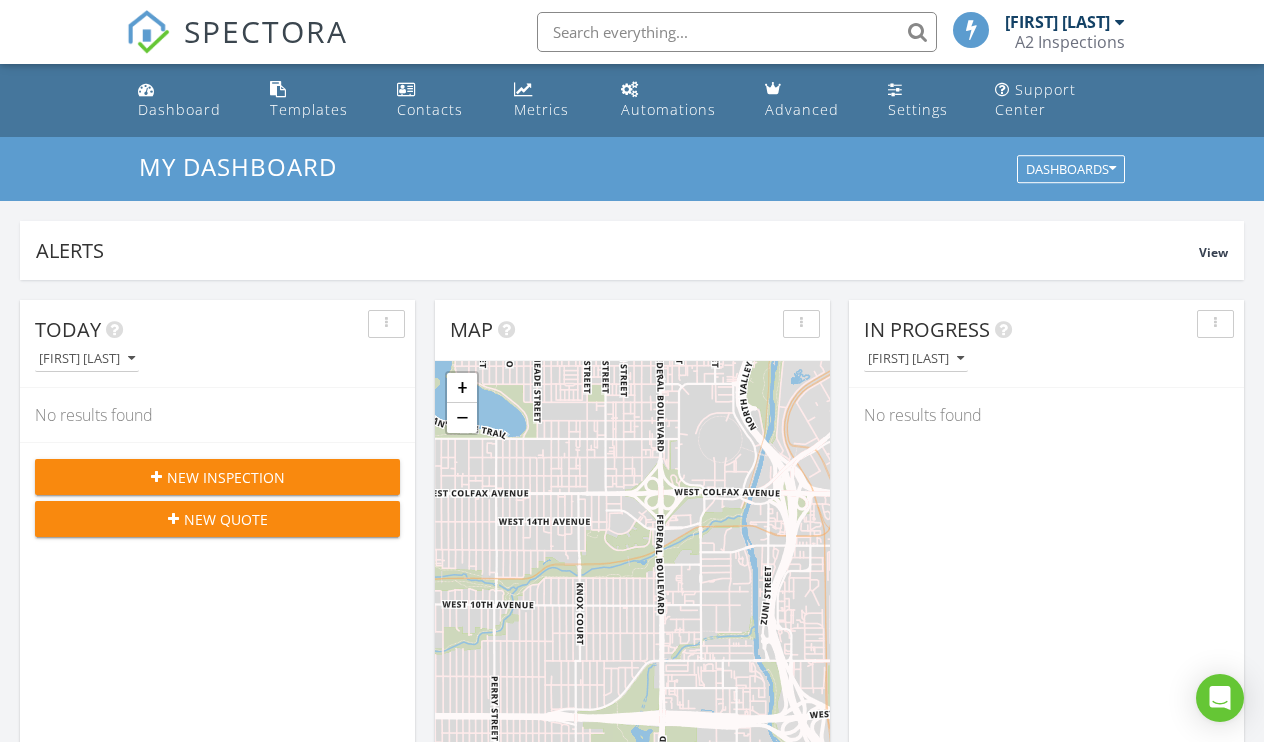 click at bounding box center [737, 32] 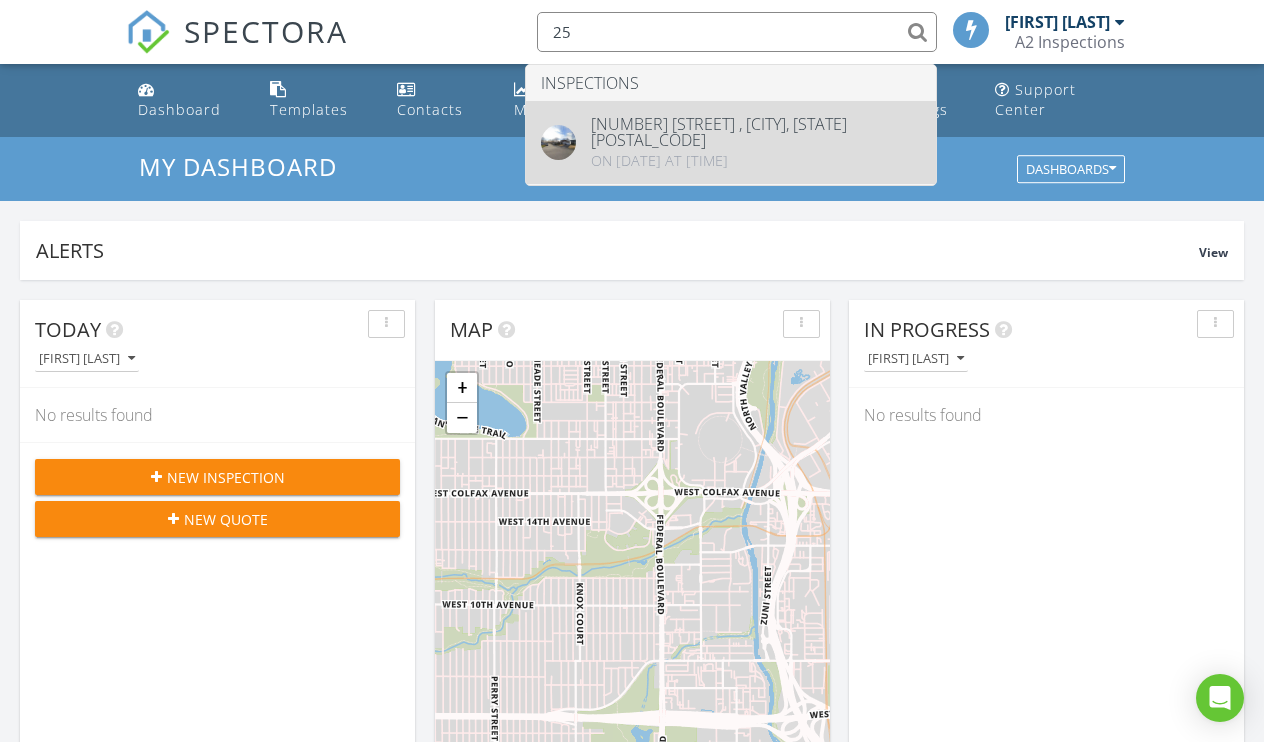 type on "25" 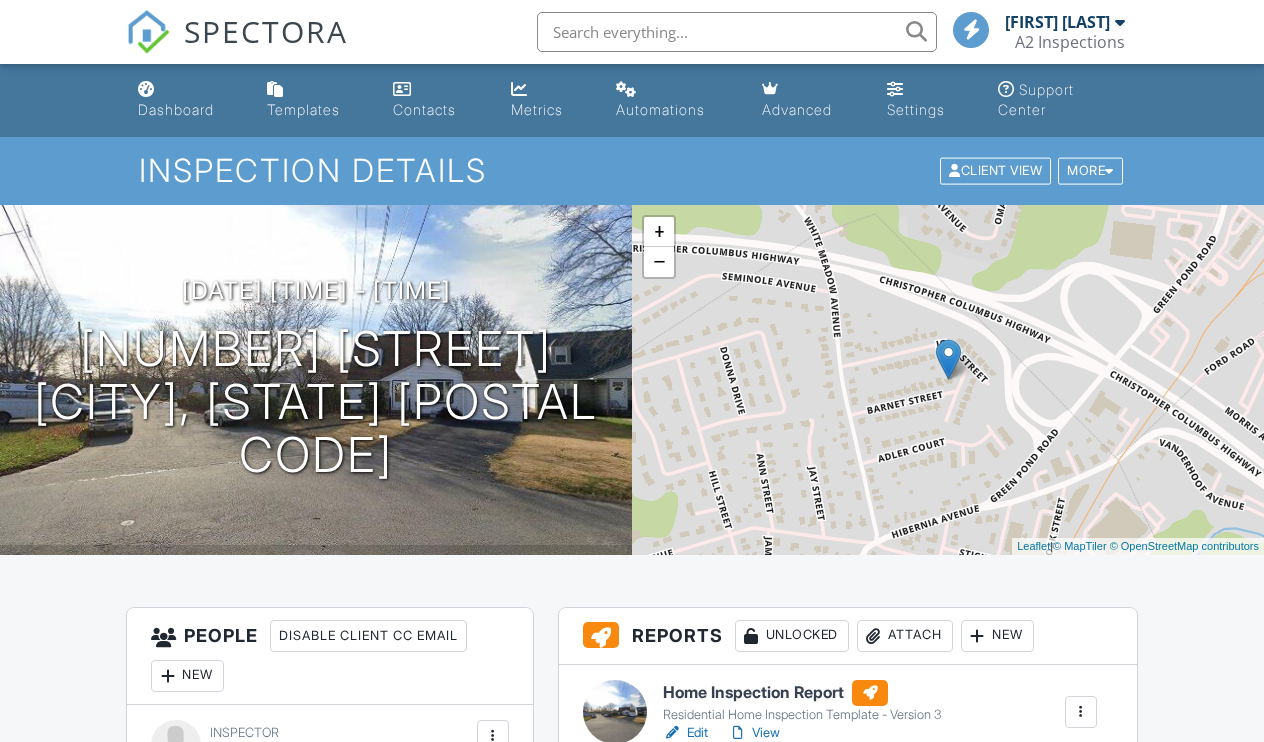 scroll, scrollTop: 0, scrollLeft: 0, axis: both 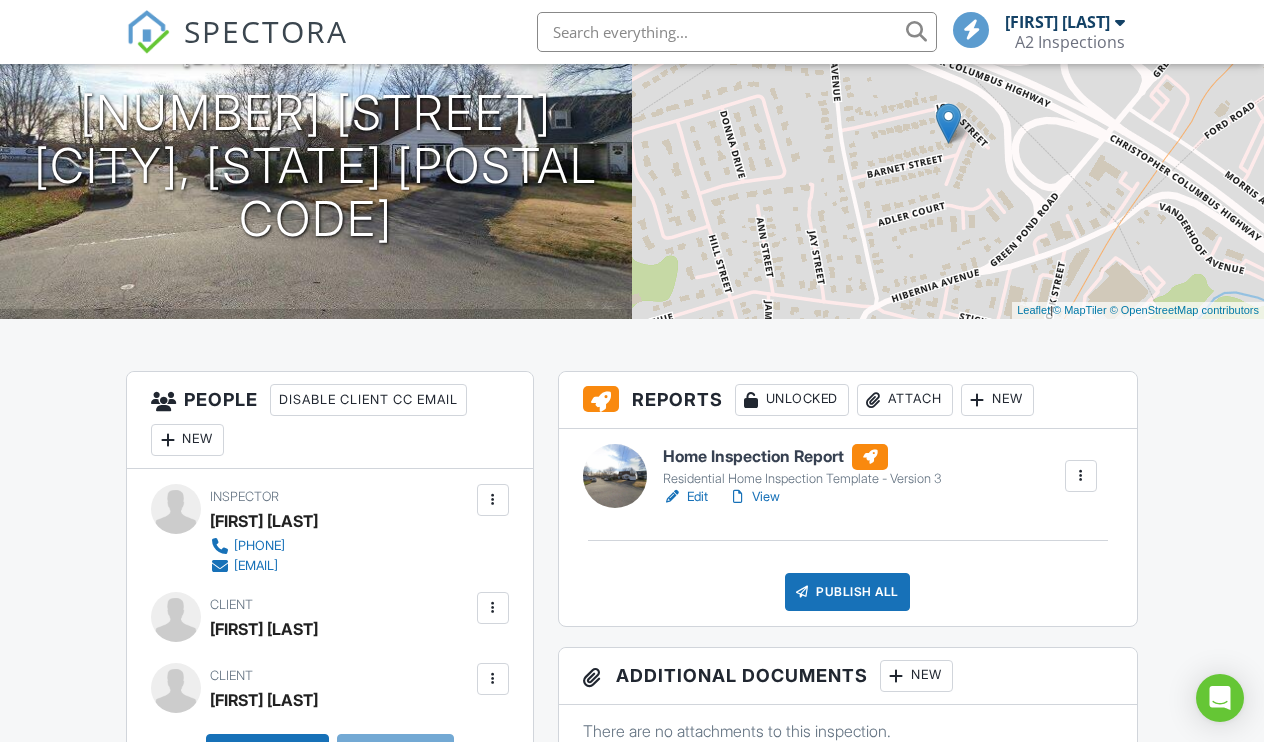 click at bounding box center [1081, 476] 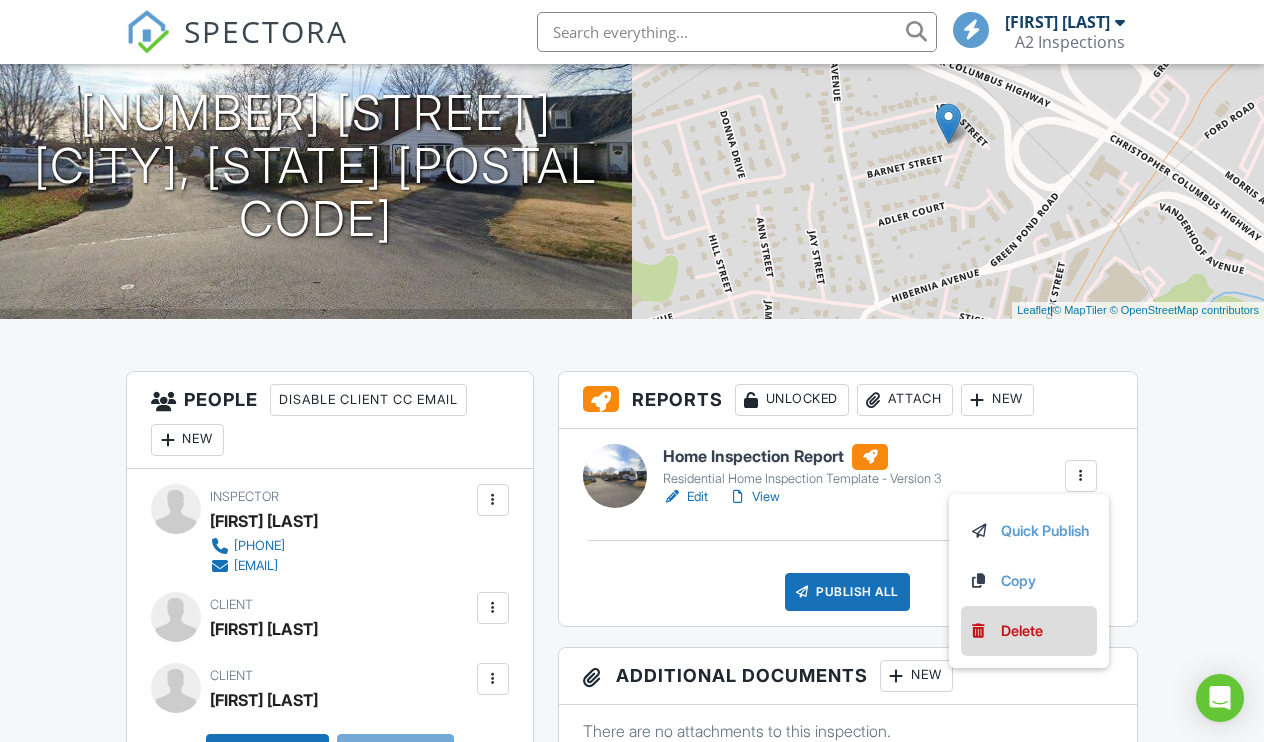 click on "Delete" at bounding box center [1022, 631] 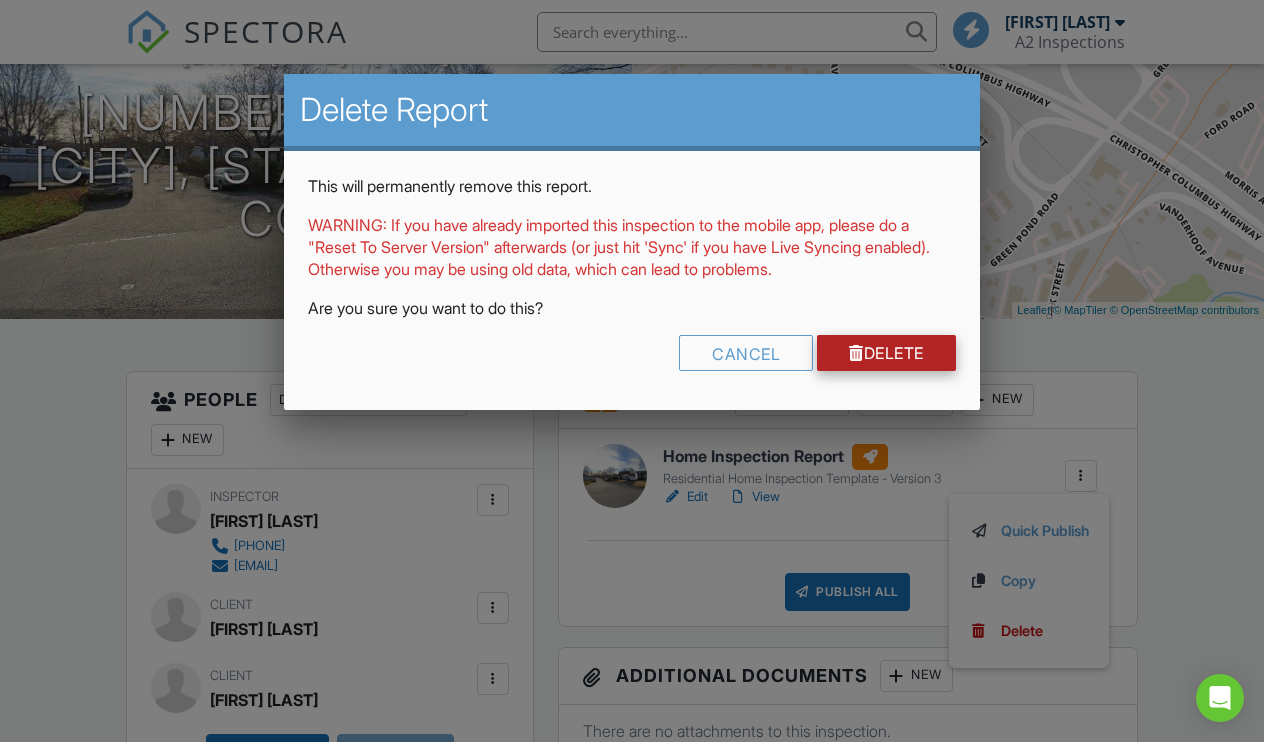 click on "Delete" at bounding box center (886, 353) 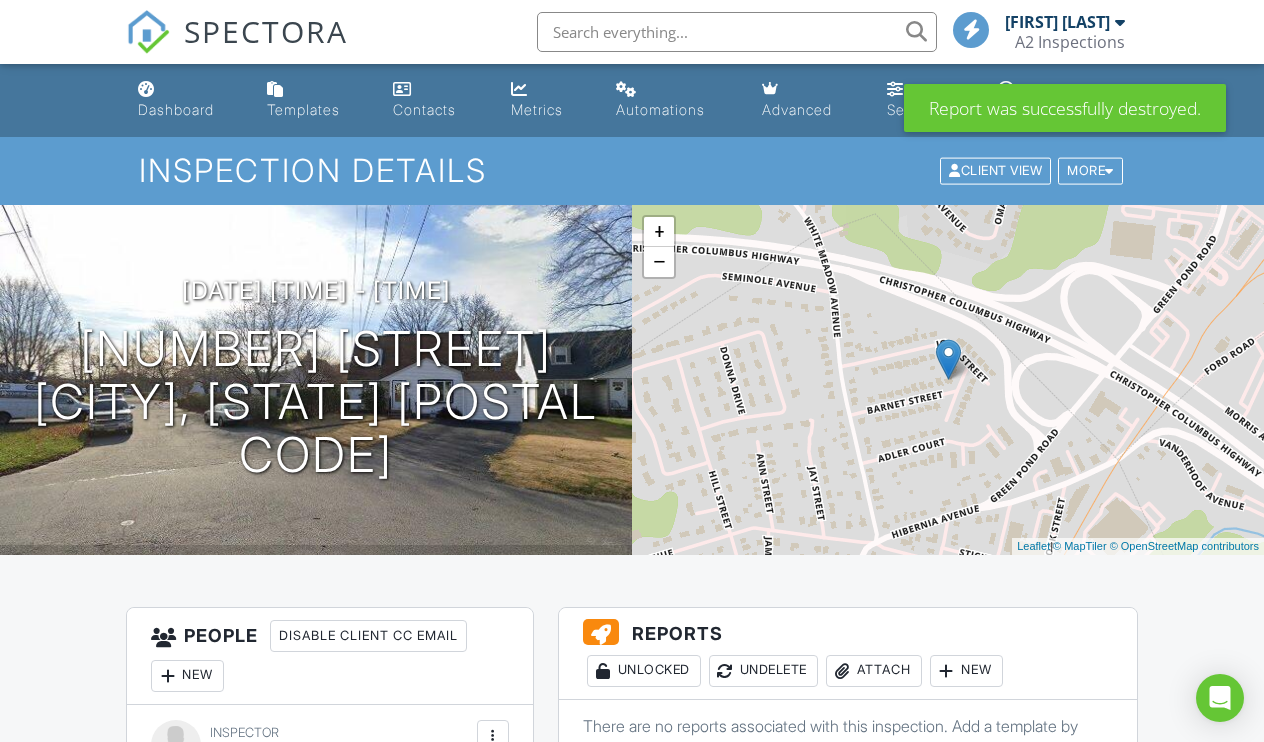 scroll, scrollTop: 0, scrollLeft: 0, axis: both 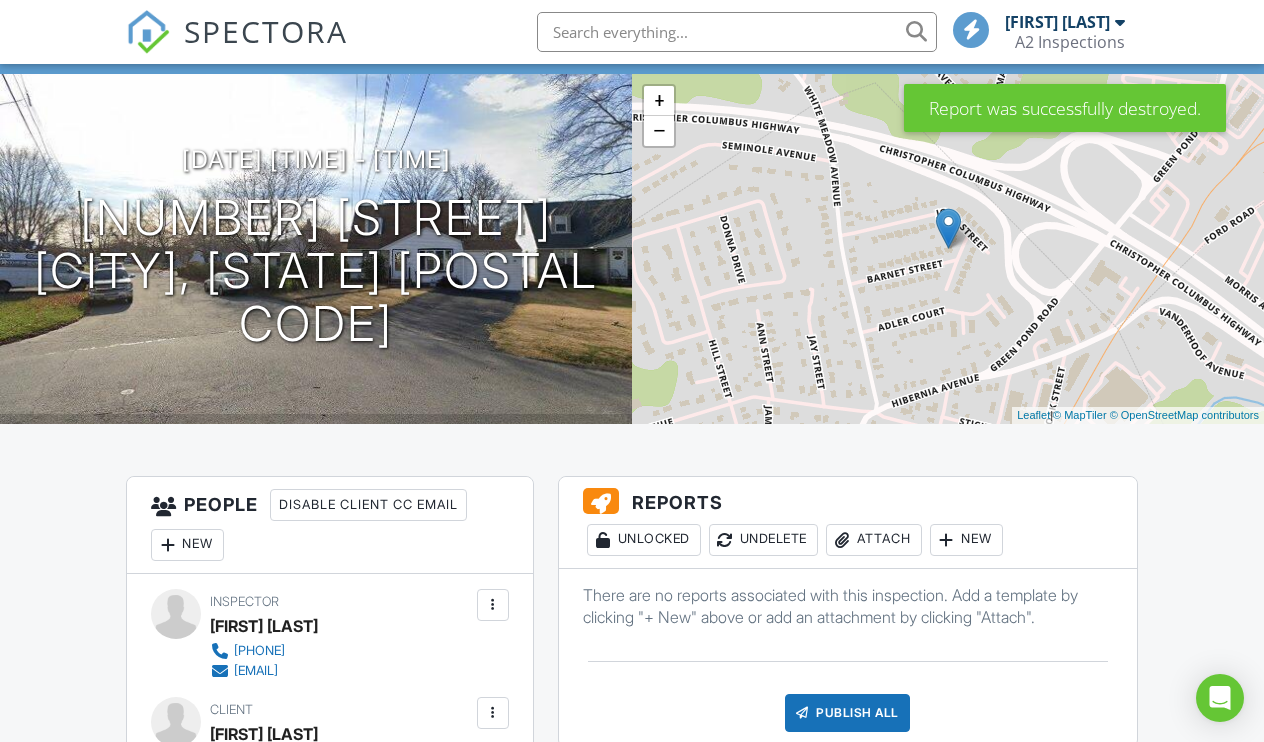 click on "New" at bounding box center [966, 540] 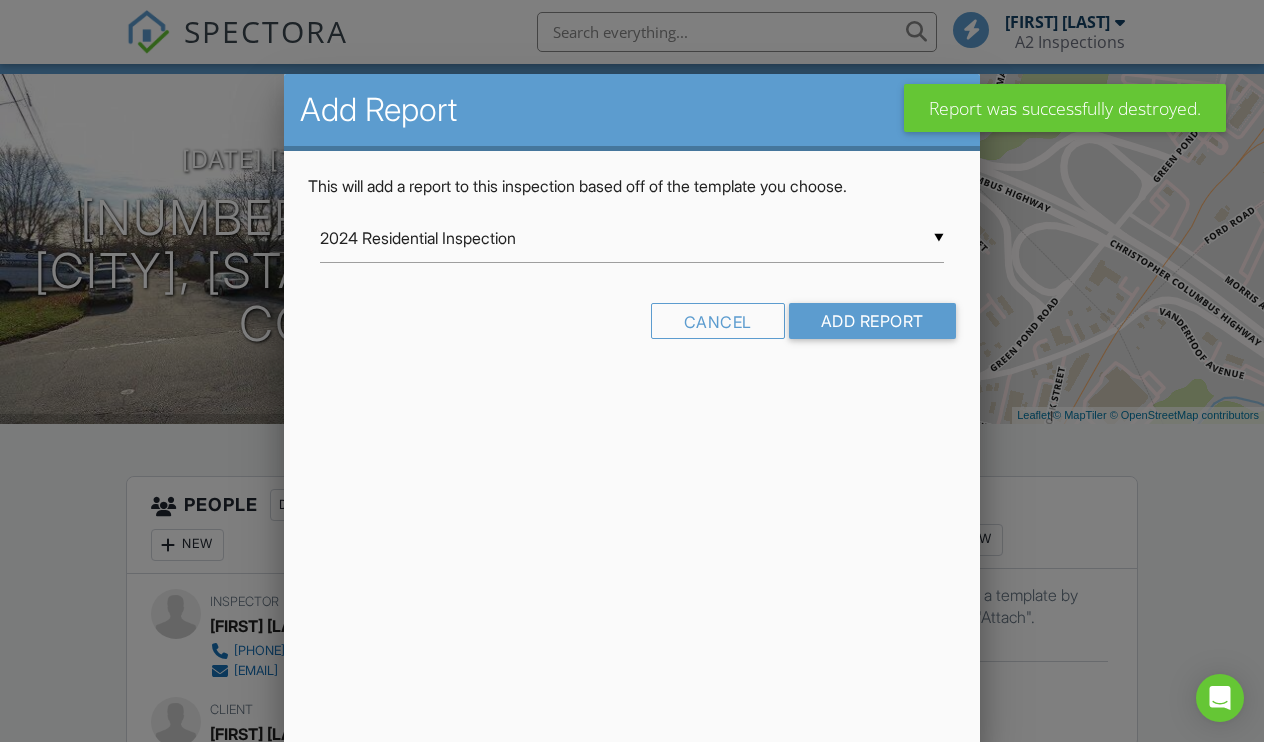 click on "2024 Residential Inspection" at bounding box center (631, 238) 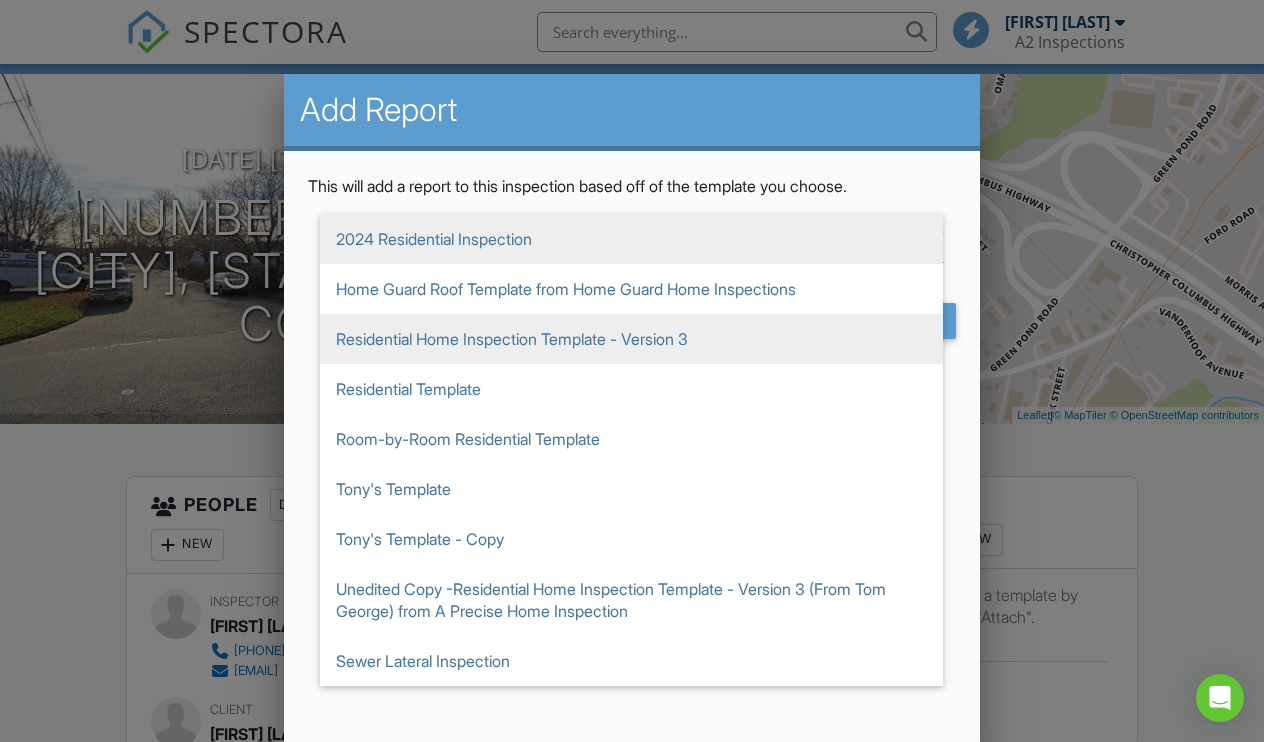click on "Residential Home Inspection Template - Version 3" at bounding box center (631, 339) 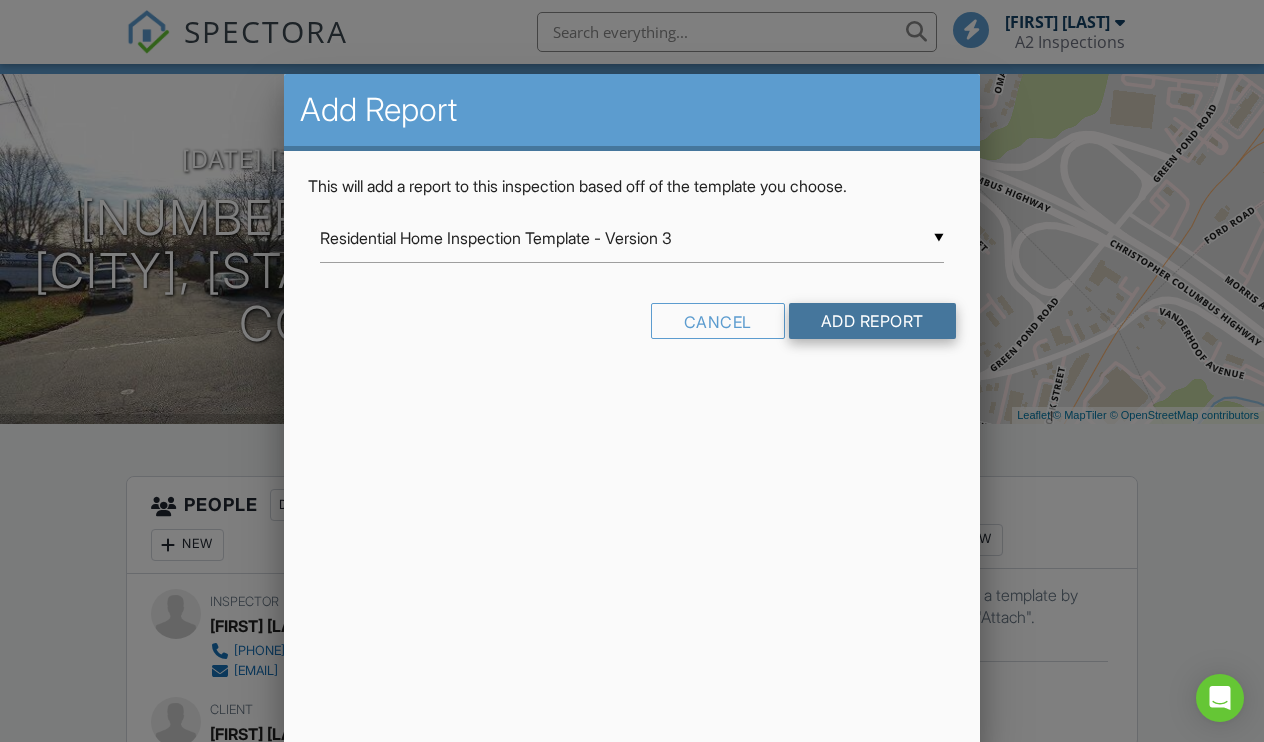 click on "Add Report" at bounding box center (872, 321) 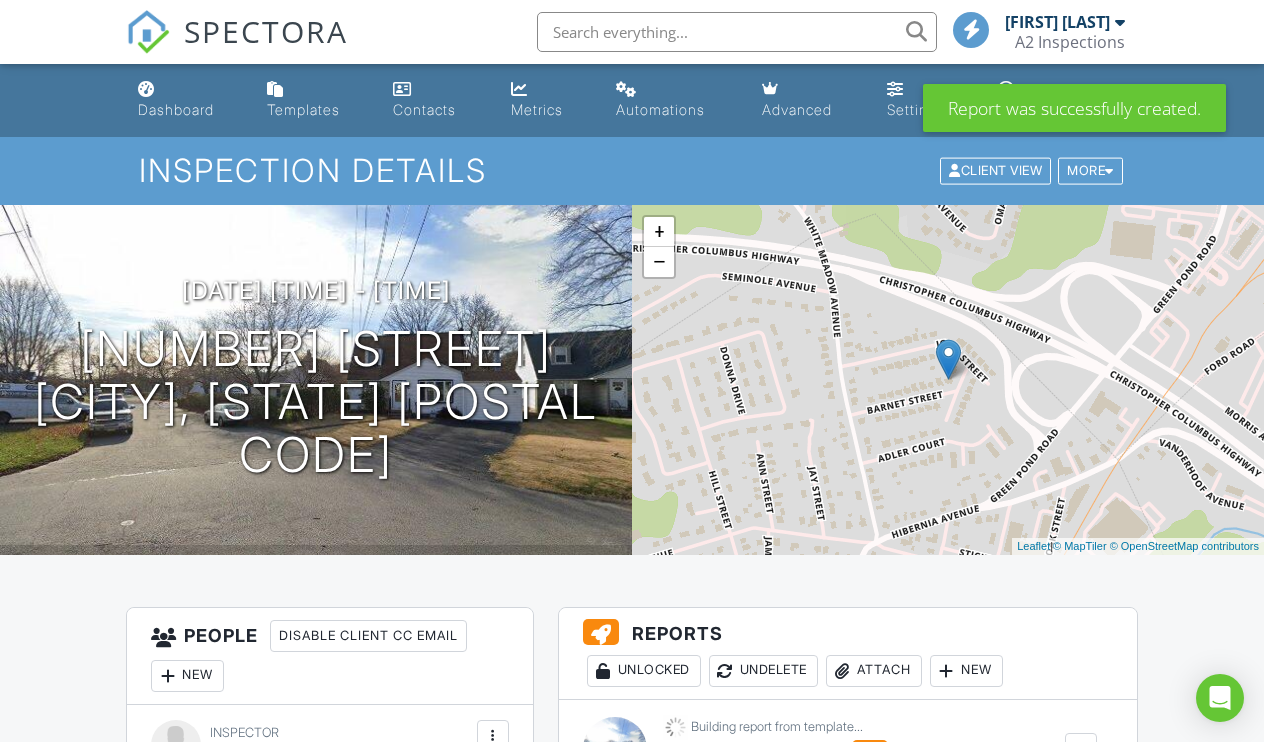 scroll, scrollTop: 0, scrollLeft: 0, axis: both 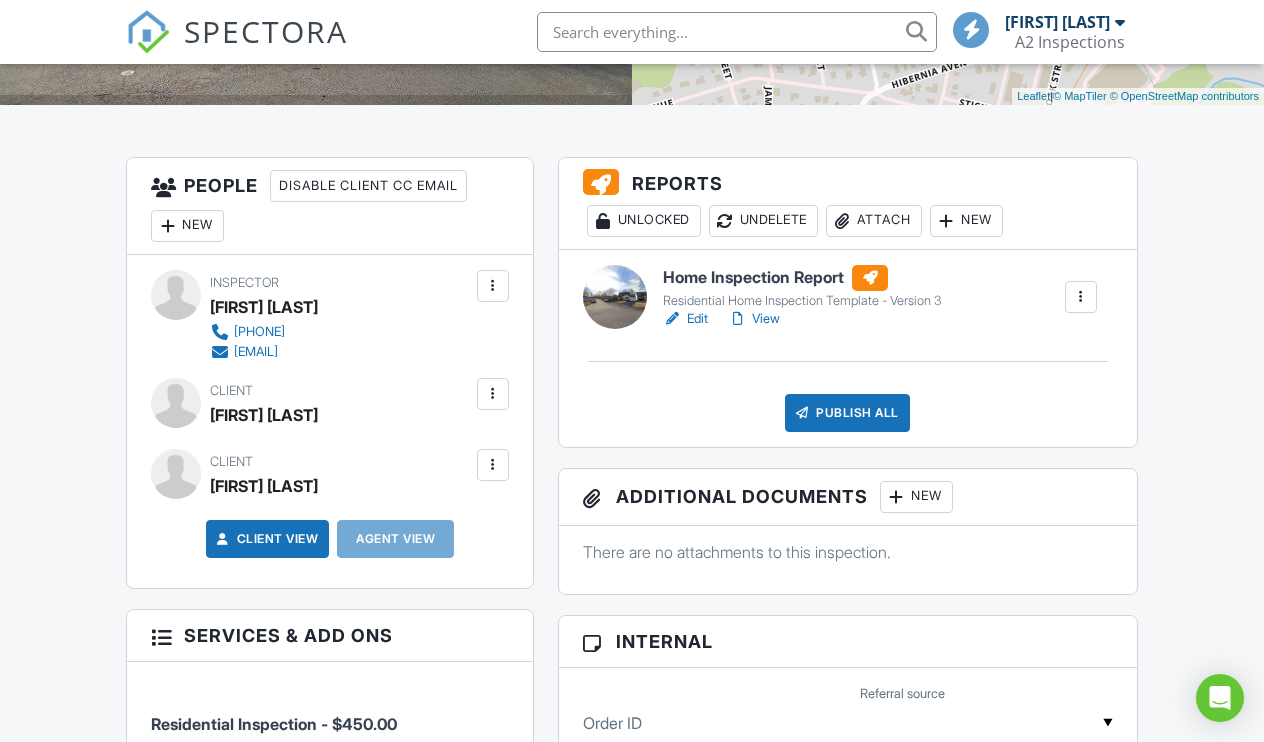 click on "View" at bounding box center (754, 319) 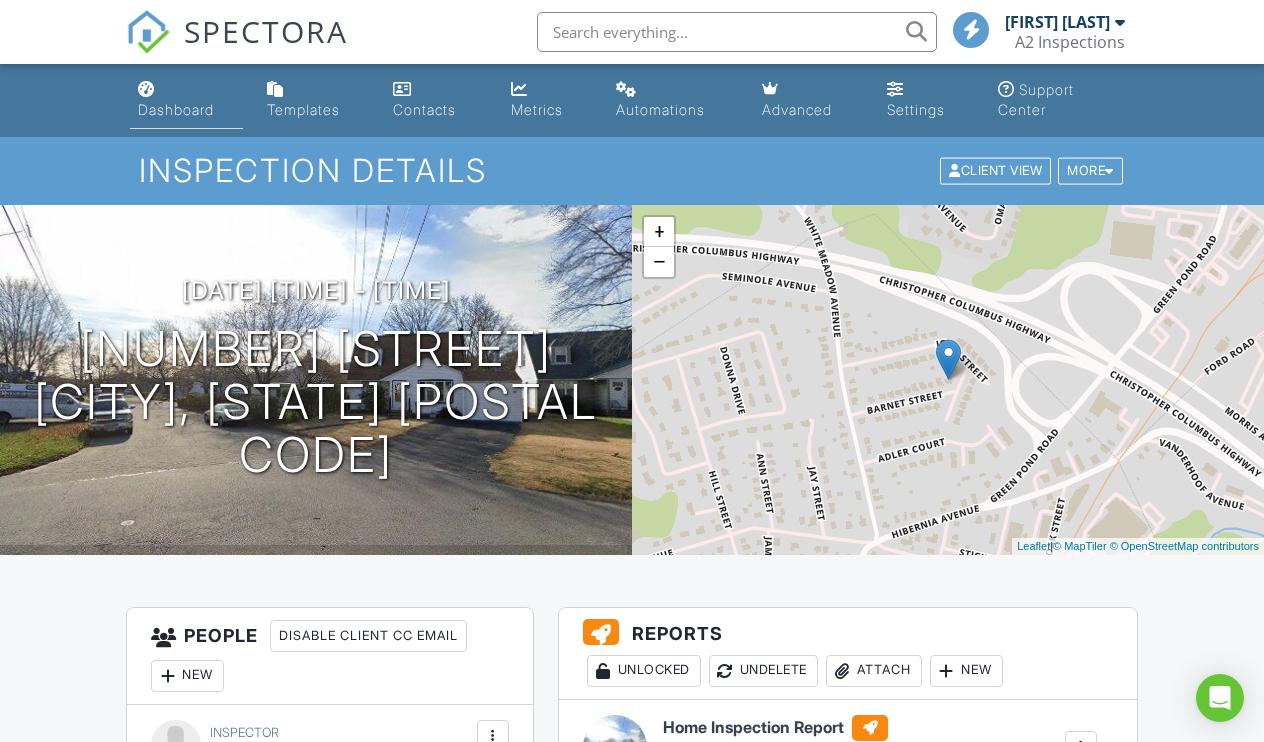 scroll, scrollTop: 0, scrollLeft: 0, axis: both 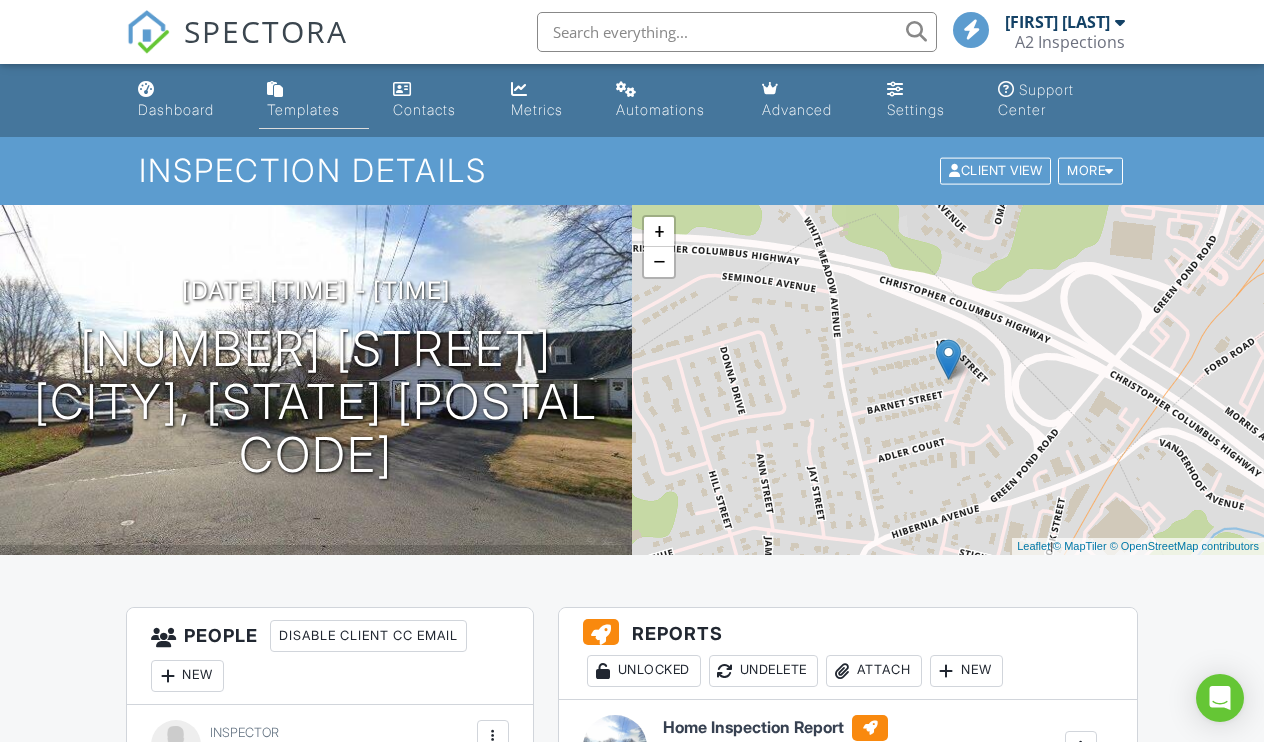 click on "Templates" at bounding box center [303, 109] 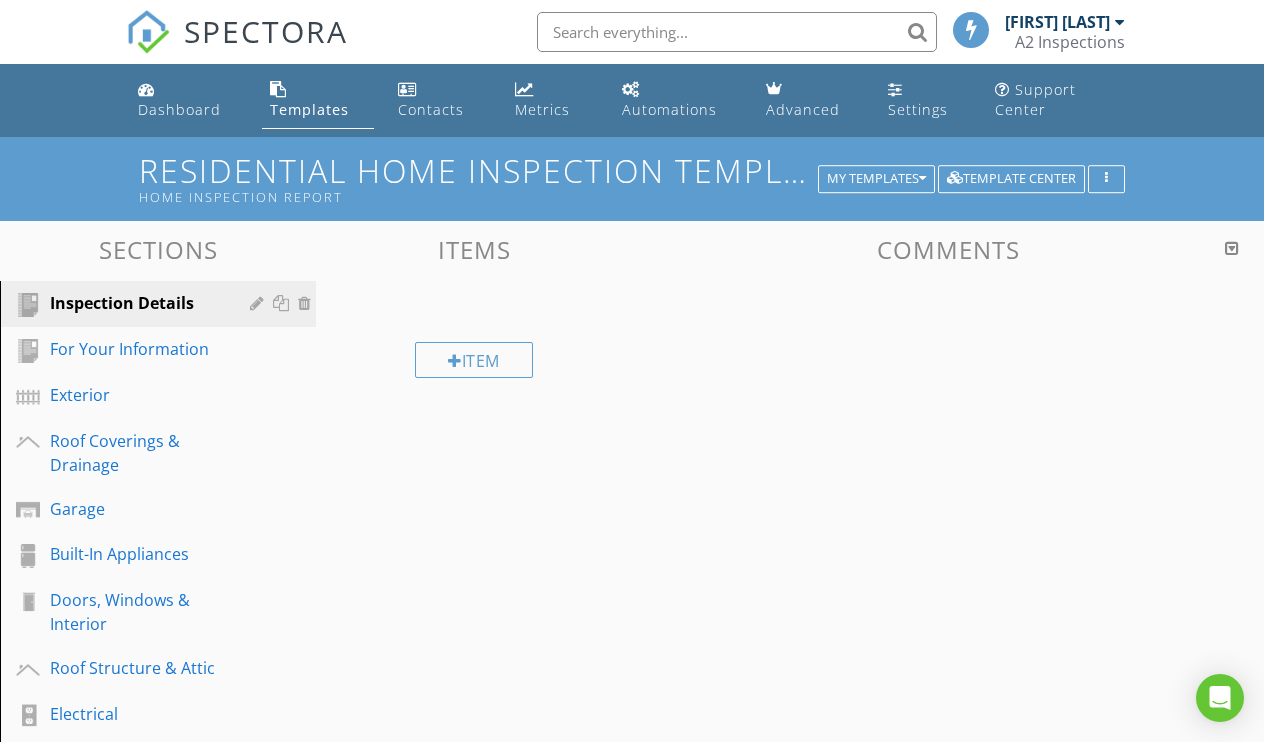 scroll, scrollTop: 0, scrollLeft: 0, axis: both 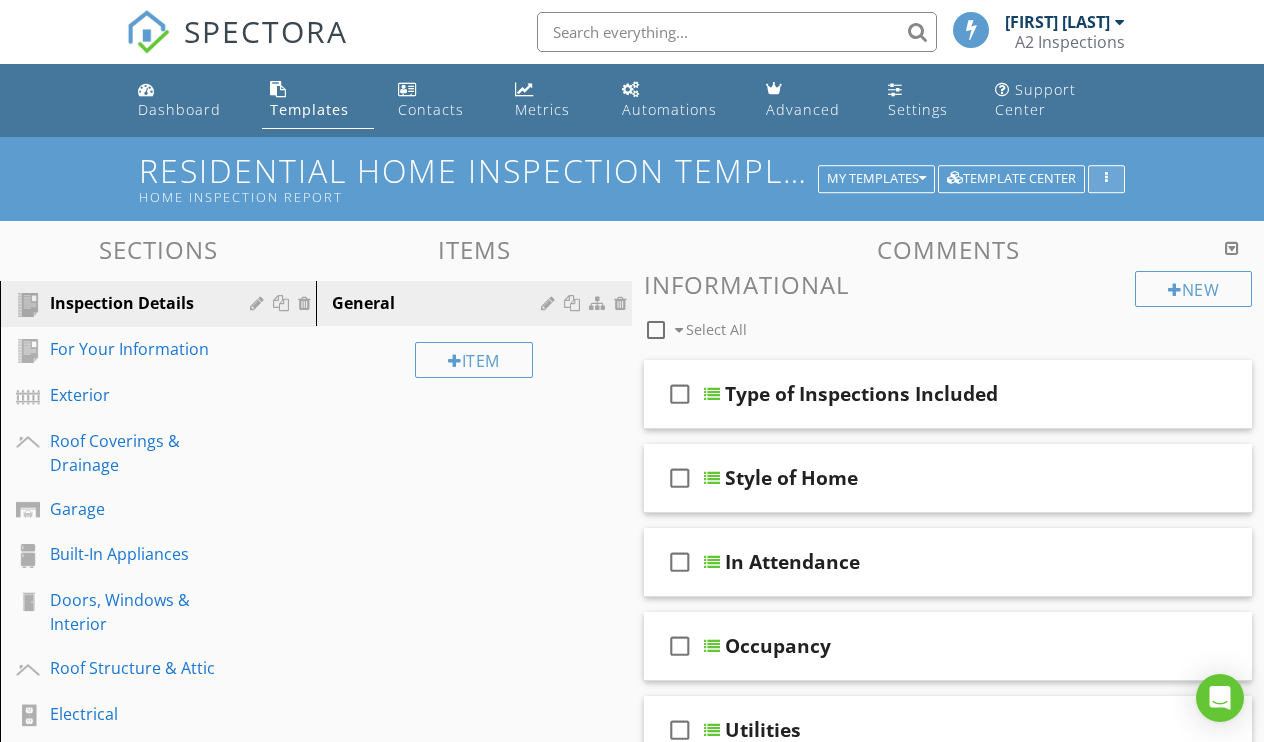 click at bounding box center (1106, 179) 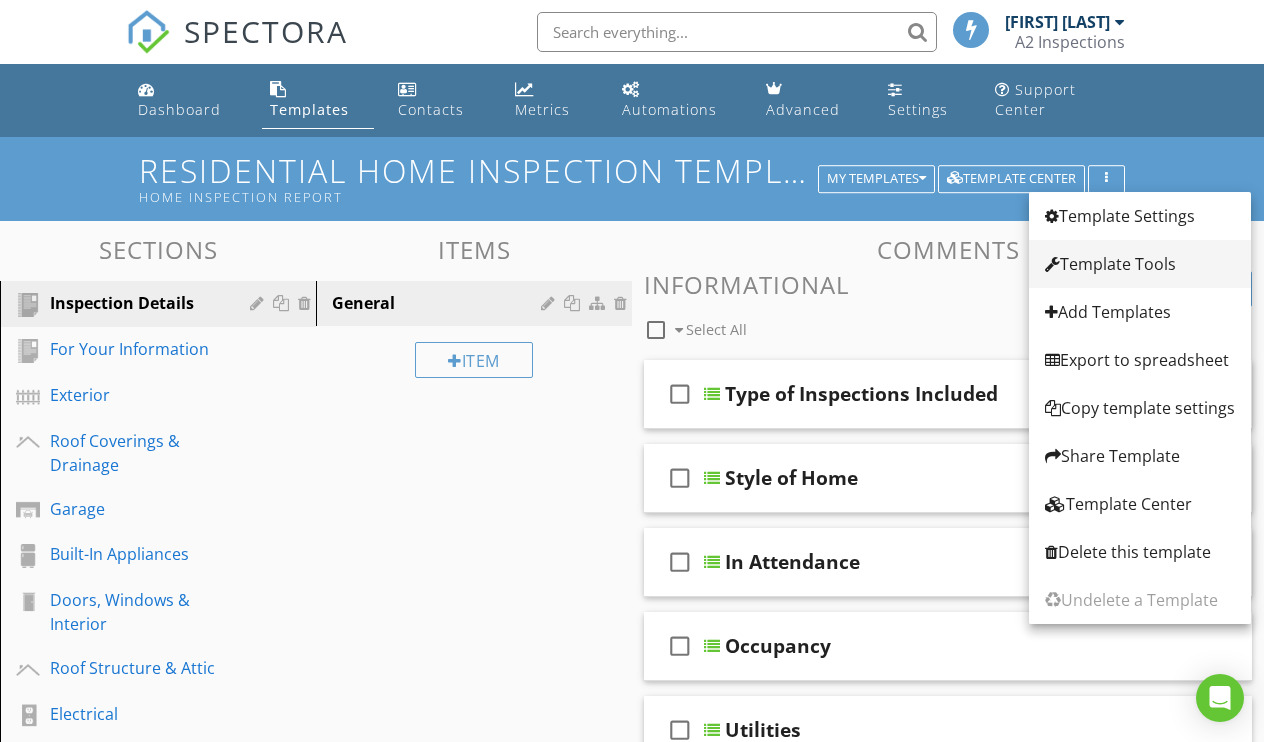 click on "Template Tools" at bounding box center [1140, 264] 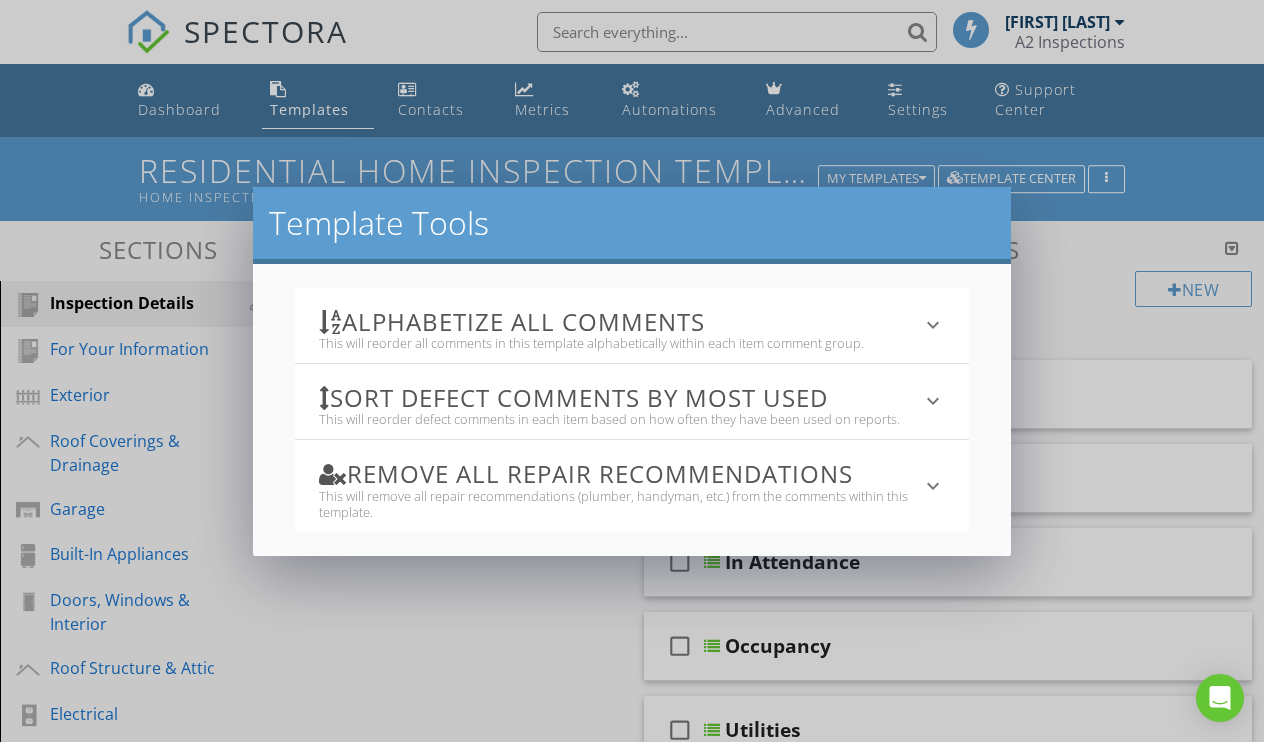 click on "Template Tools
Alphabetize All Comments
This will reorder all comments in this template alphabetically
within each item comment group.
keyboard_arrow_down     All template comments will be reordered. There is no undoing
this action!
Alphabetize Comments
Sort defect comments by most used
This will reorder defect comments in each item based on how
often they have been used on reports.
keyboard_arrow_down     All template comments will be reordered. There is no undoing
this action!
Reorder Comments
Remove All Repair Recommendations
This will remove all repair recommendations (plumber, handyman,
etc.) from the comments within this template. keyboard_arrow_down
Blank Recommendations" at bounding box center (632, 371) 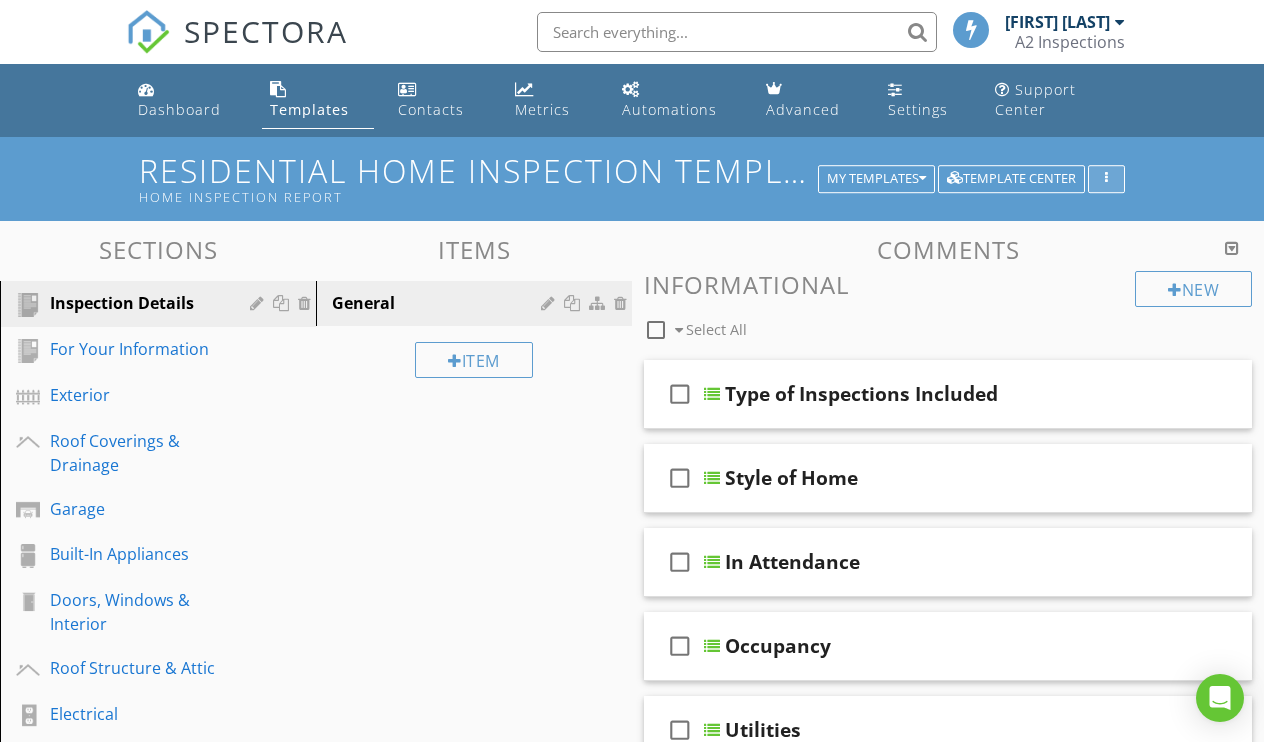 click at bounding box center [1106, 179] 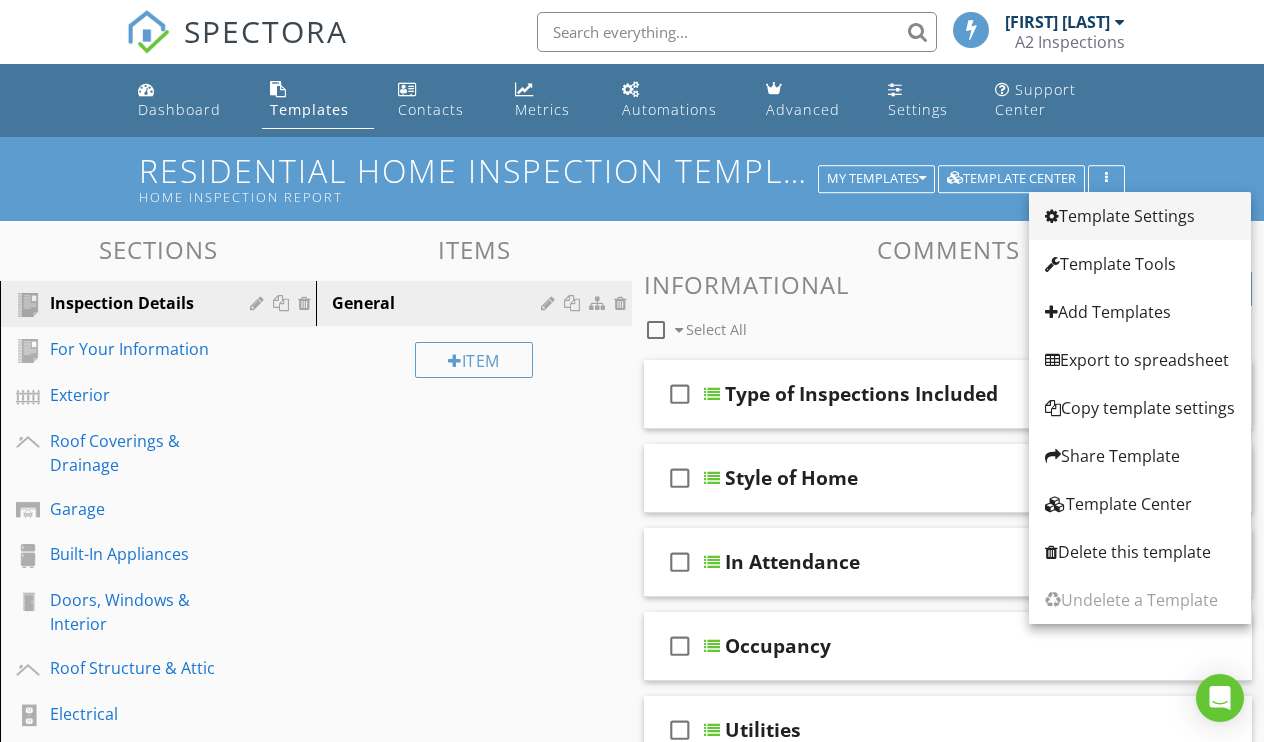 click on "Template Settings" at bounding box center [1140, 216] 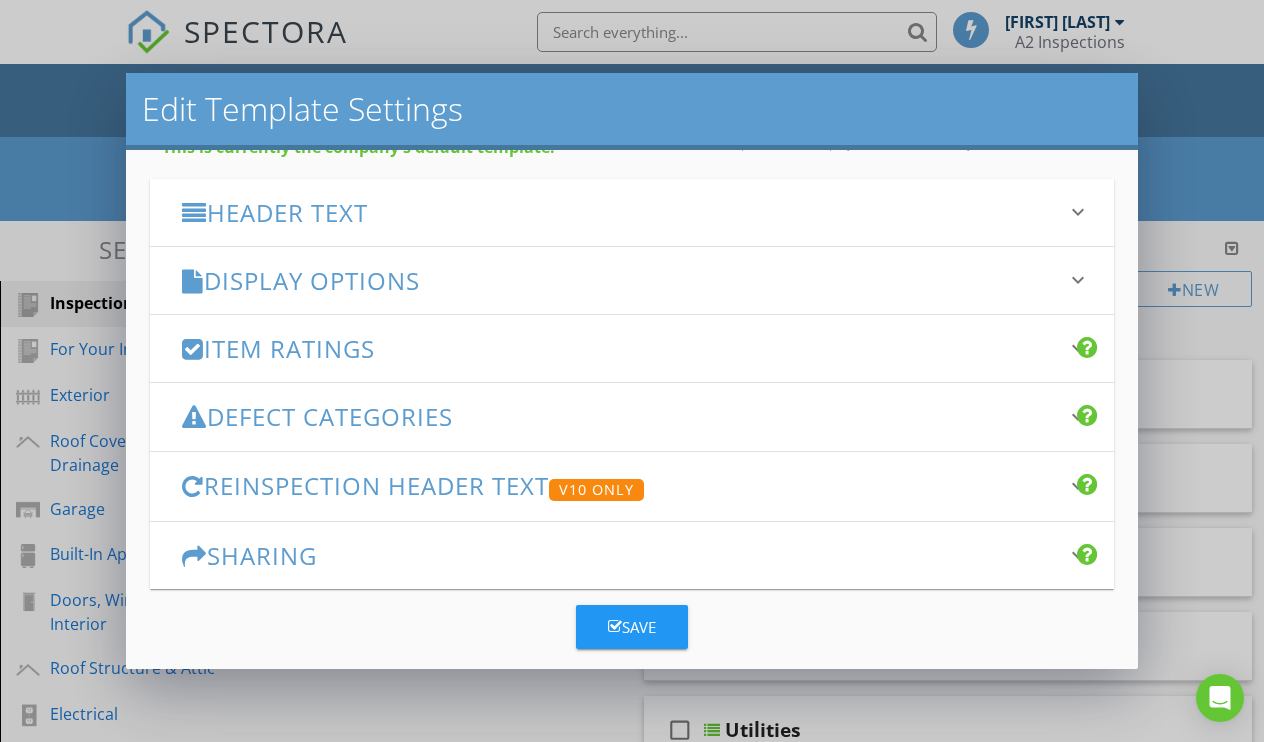 scroll, scrollTop: 234, scrollLeft: 0, axis: vertical 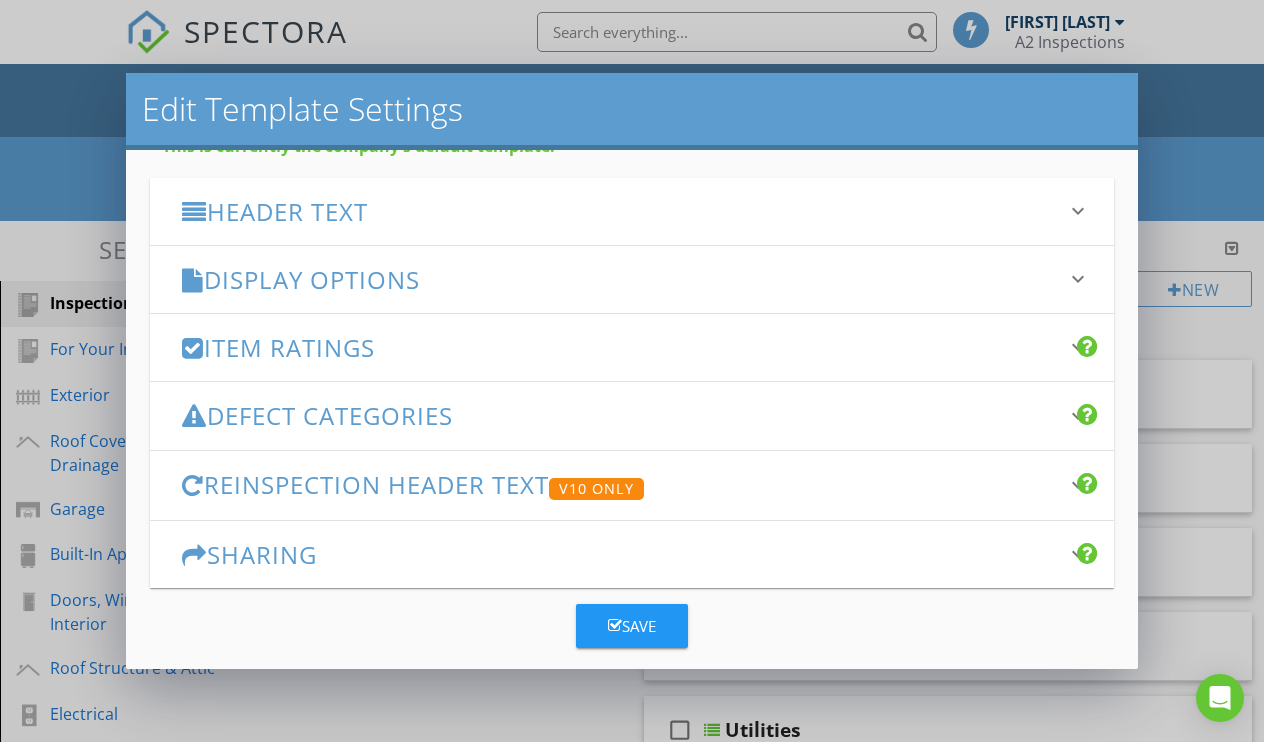 click on "Item Ratings" at bounding box center (619, 347) 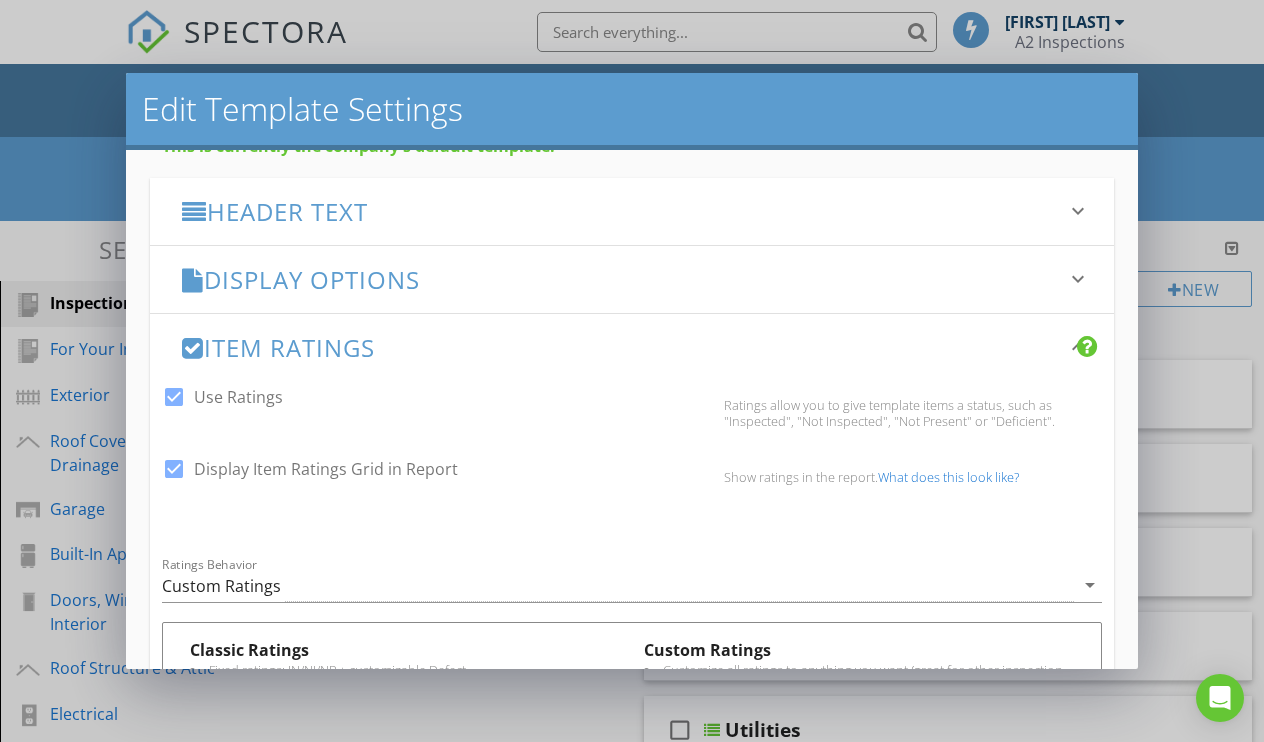 click at bounding box center (174, 397) 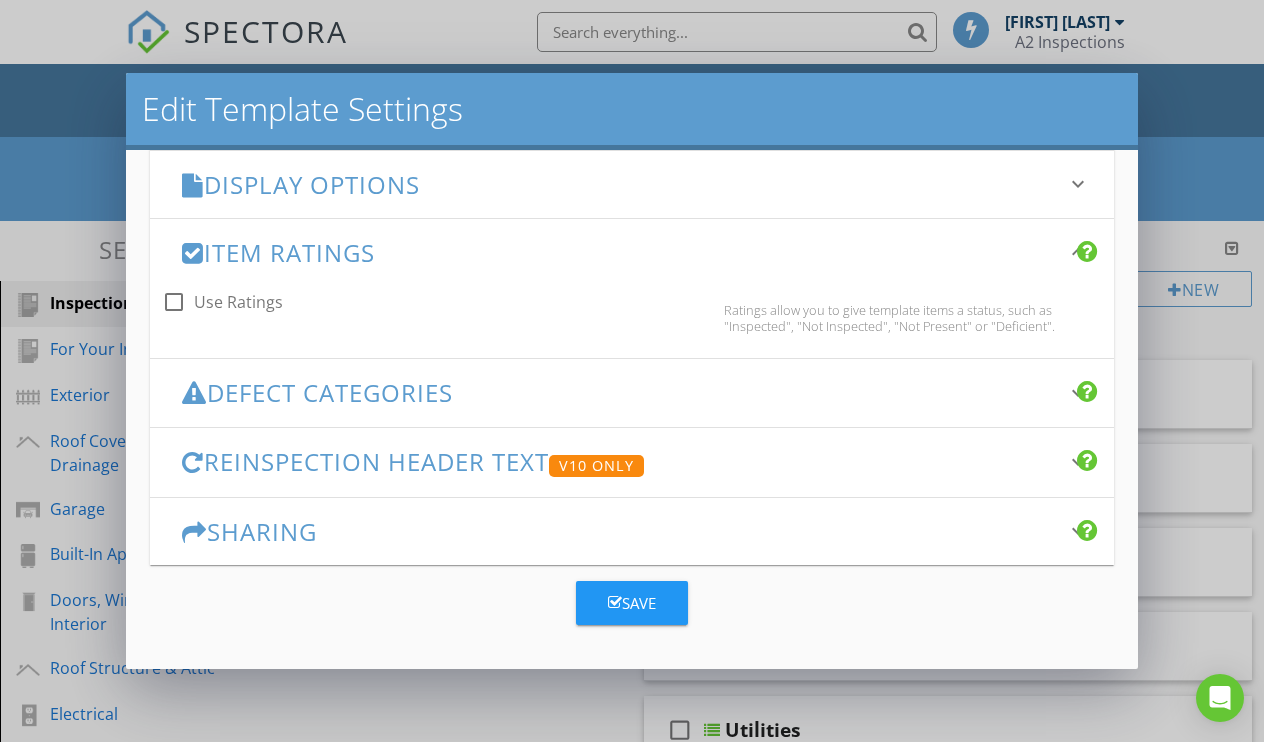 scroll, scrollTop: 328, scrollLeft: 0, axis: vertical 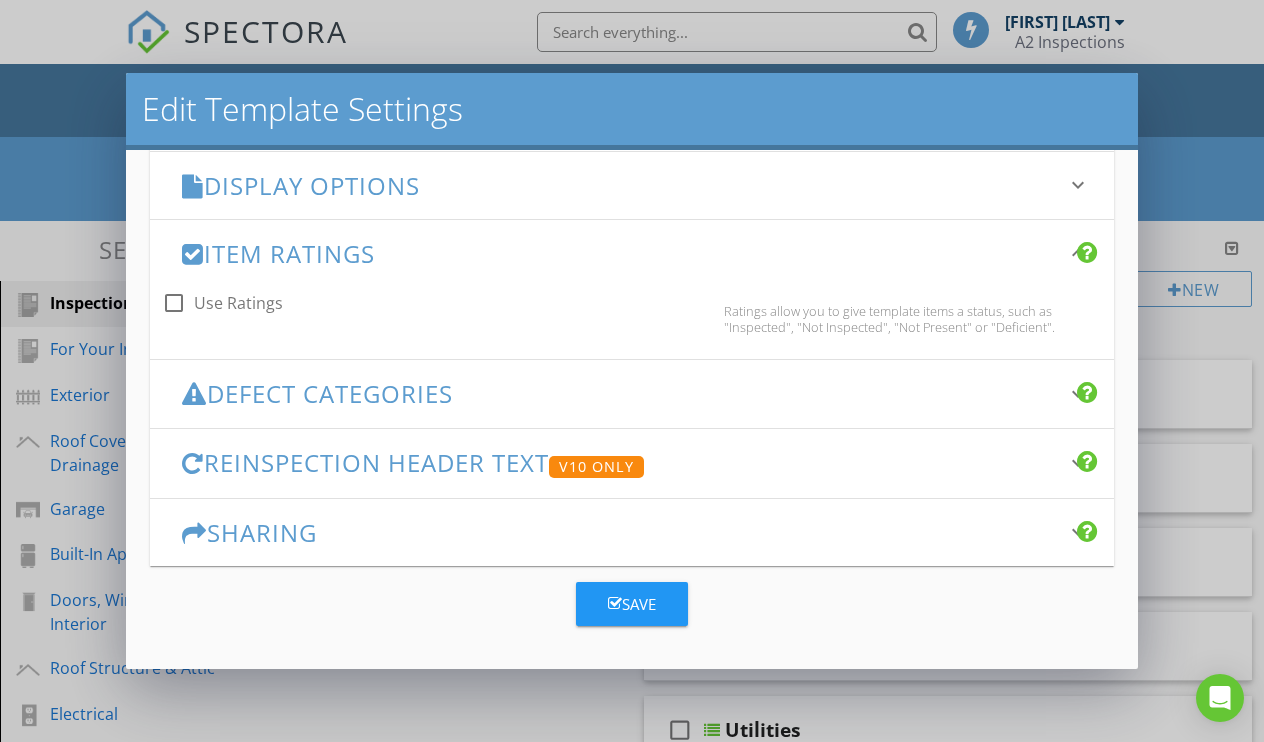 click on "Save" at bounding box center (632, 604) 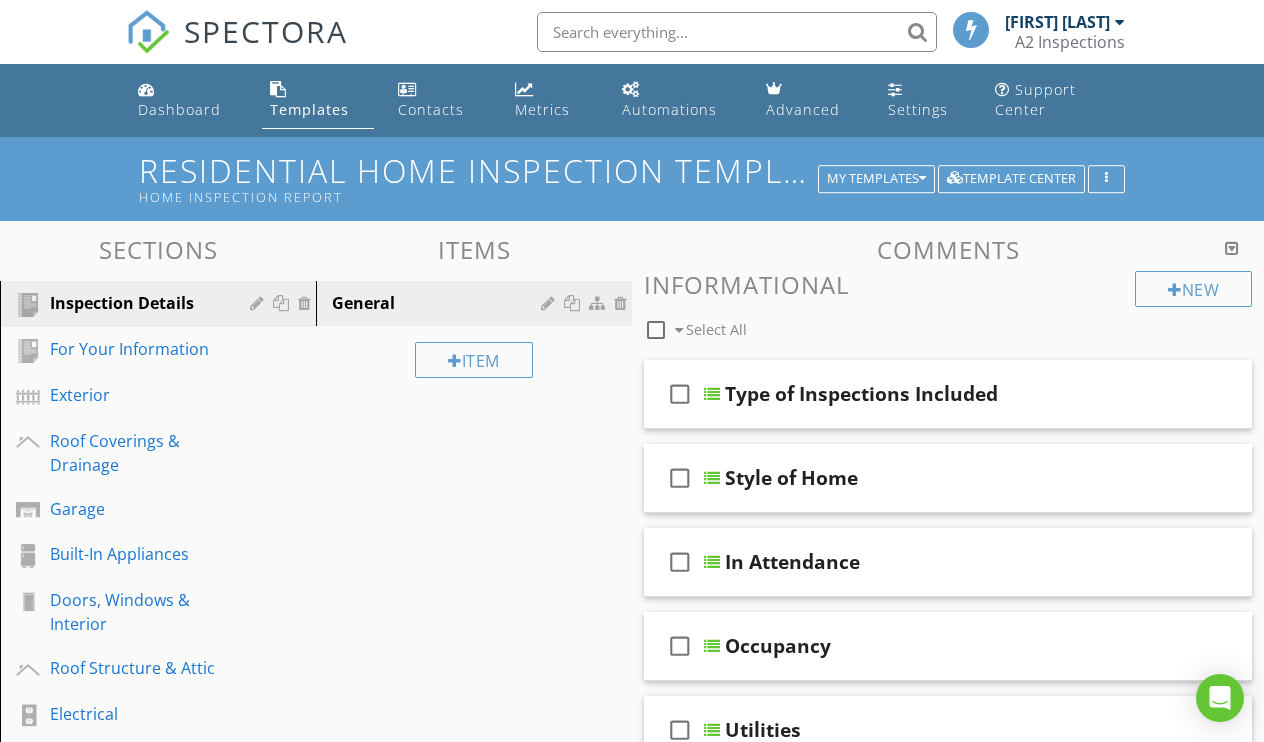 click at bounding box center (737, 32) 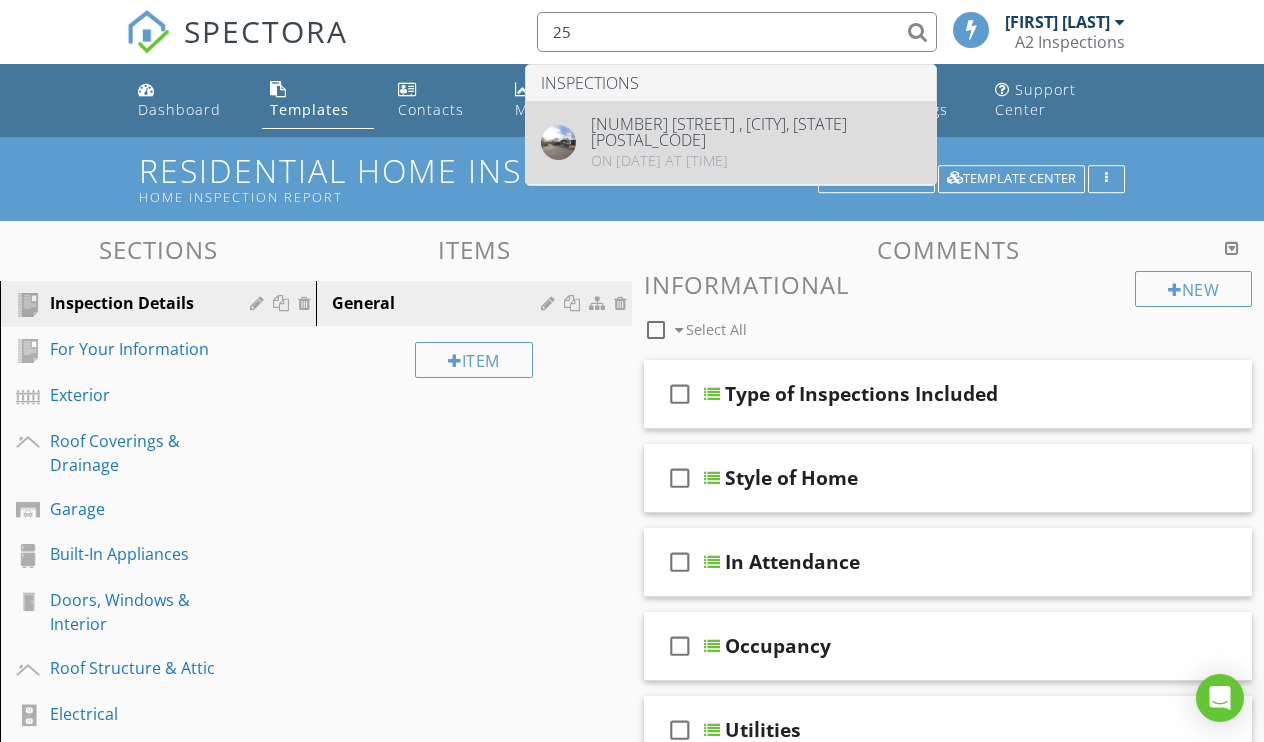 type on "25" 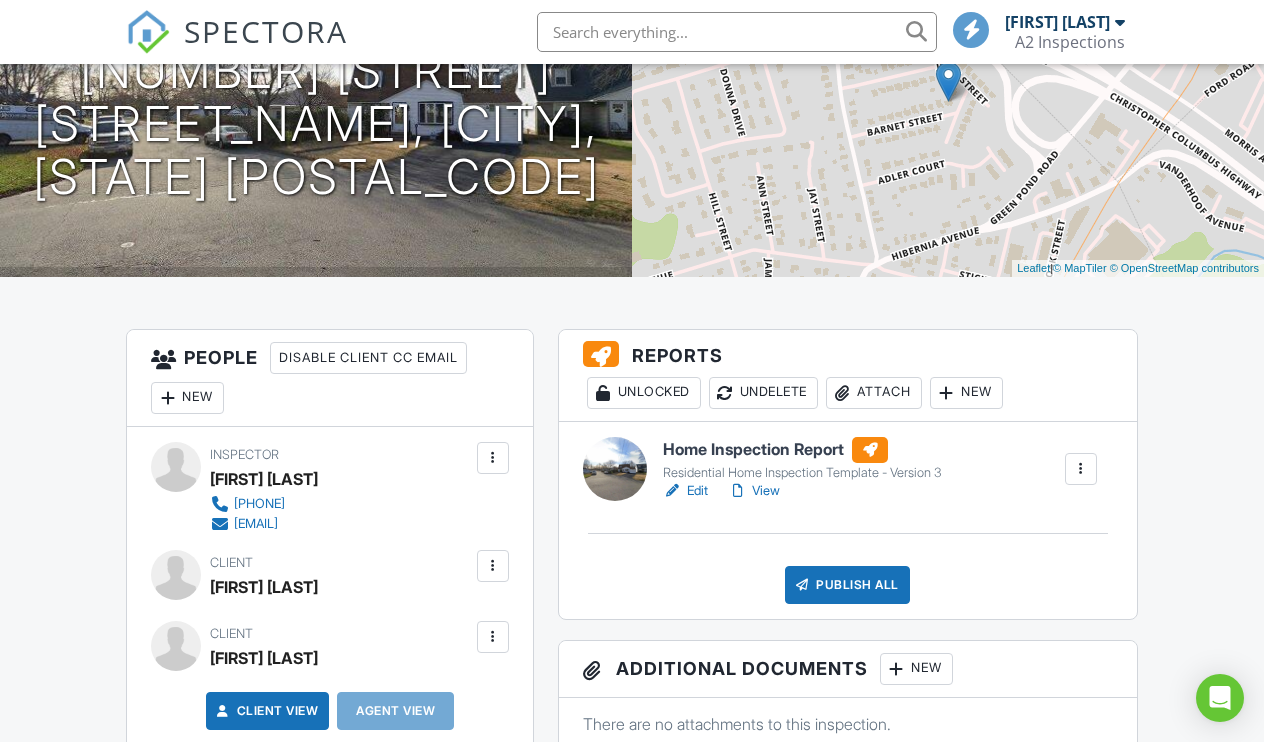 scroll, scrollTop: 325, scrollLeft: 0, axis: vertical 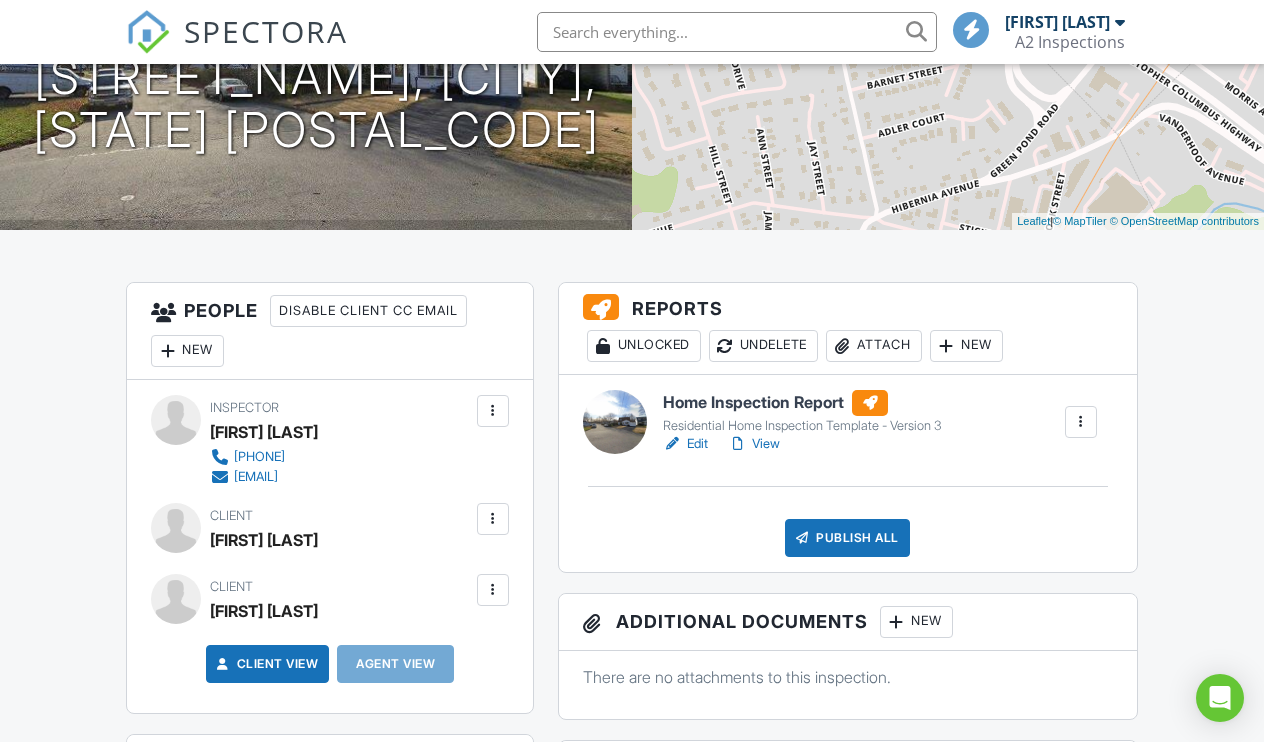 click on "Edit" at bounding box center [685, 444] 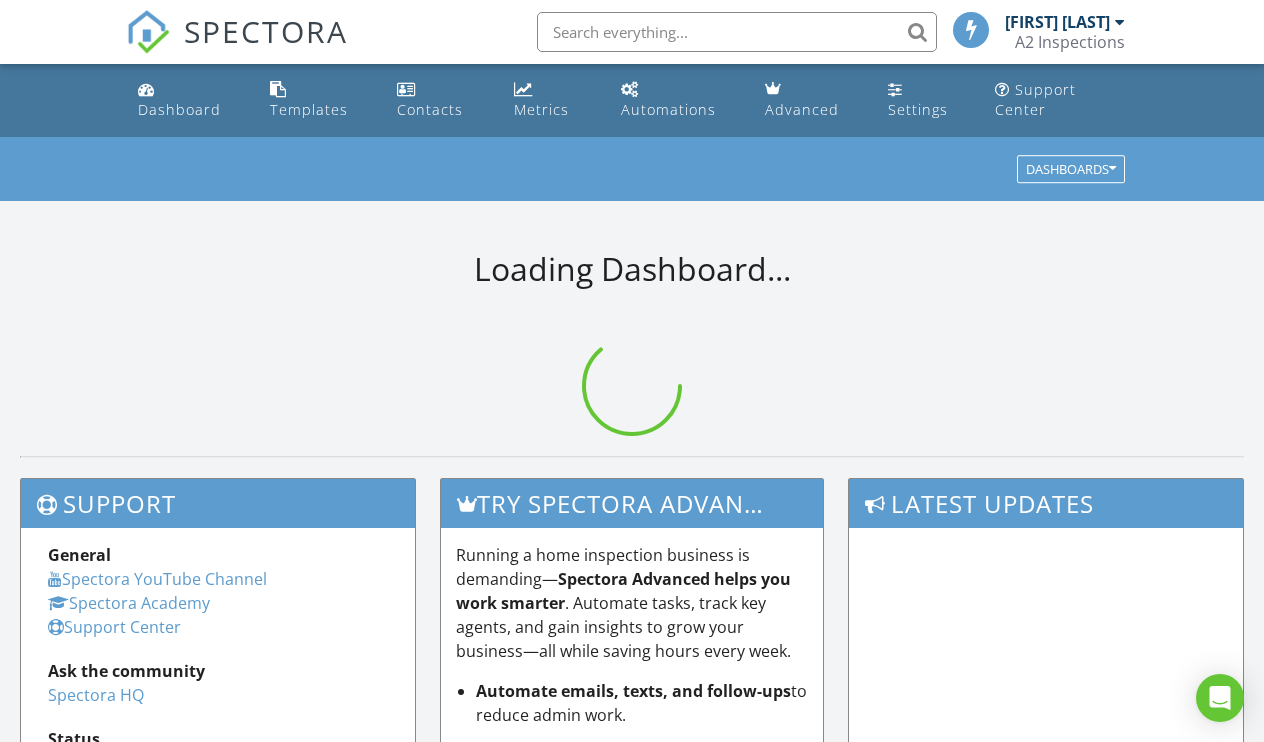 scroll, scrollTop: 0, scrollLeft: 0, axis: both 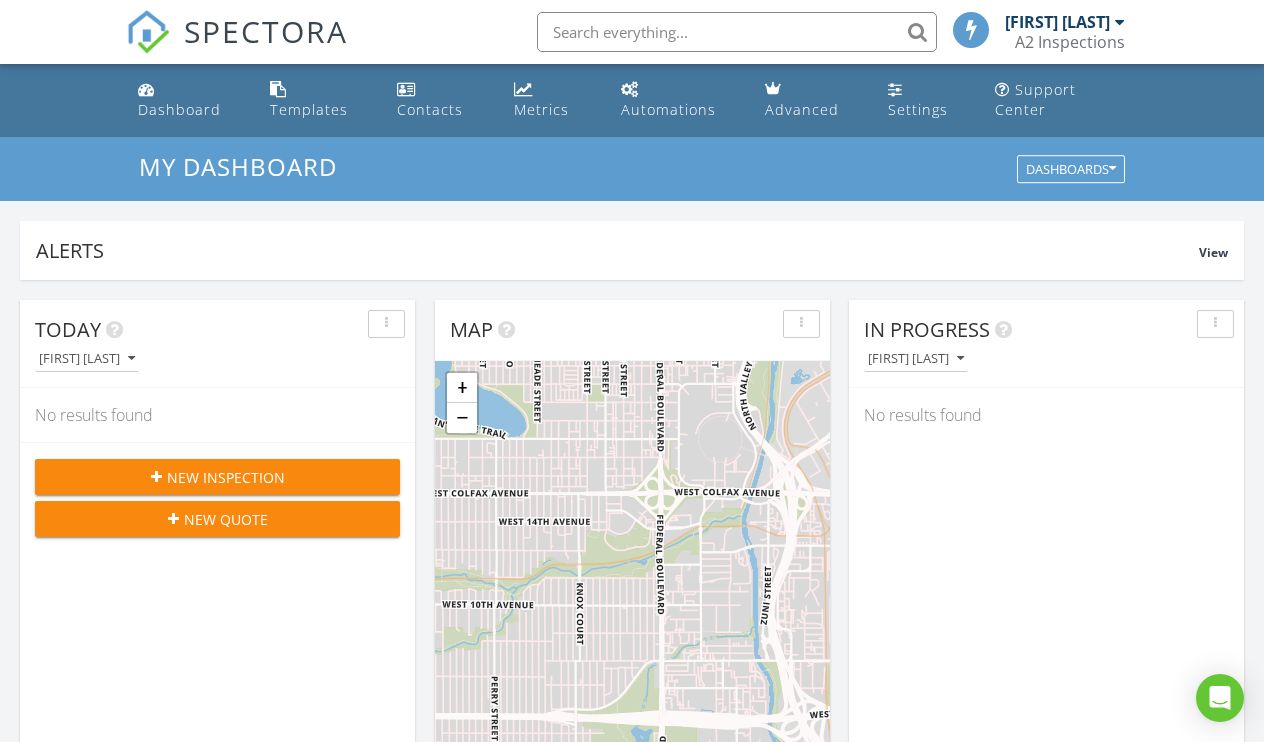 click at bounding box center [737, 32] 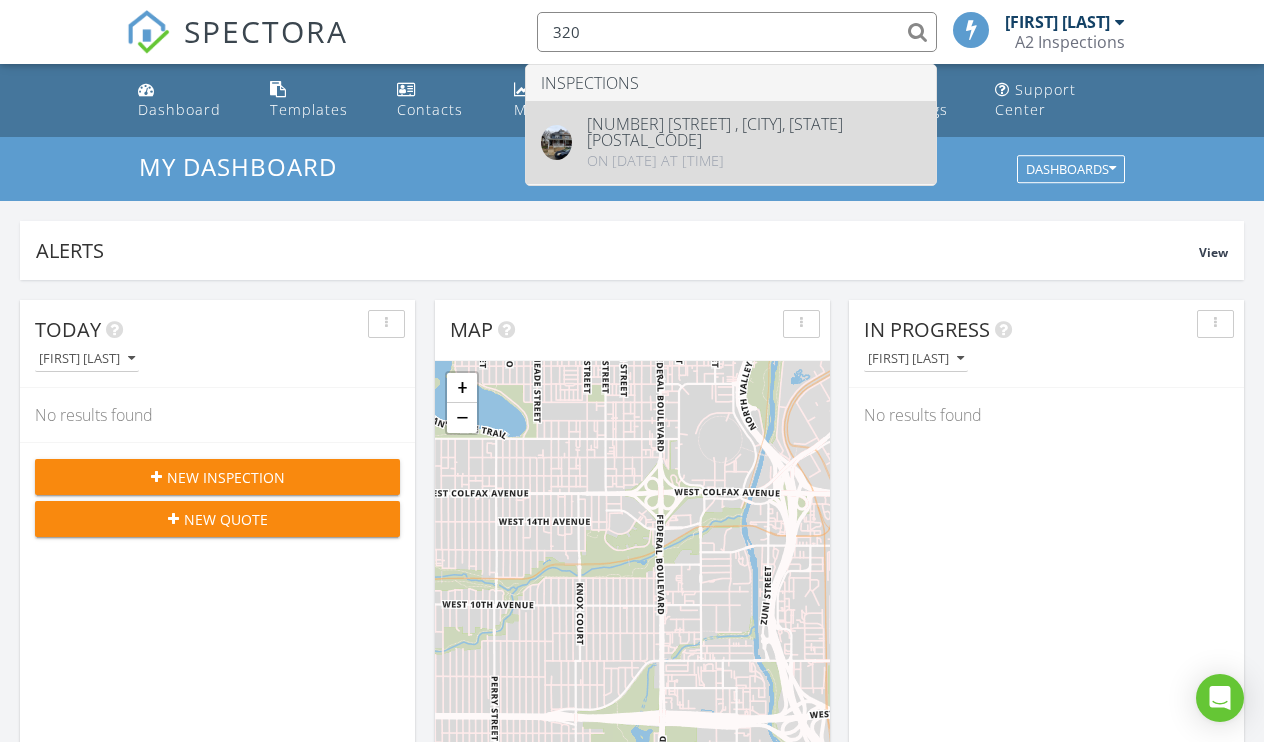 type on "320" 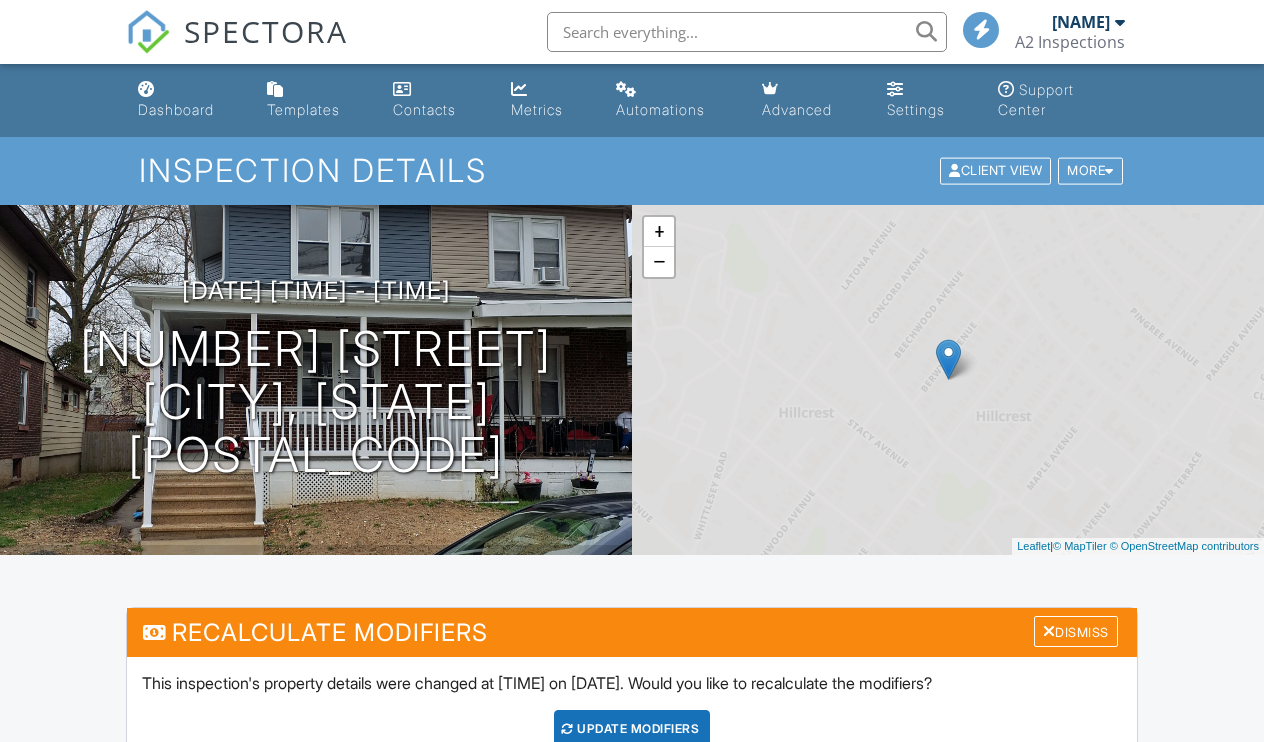 scroll, scrollTop: 0, scrollLeft: 0, axis: both 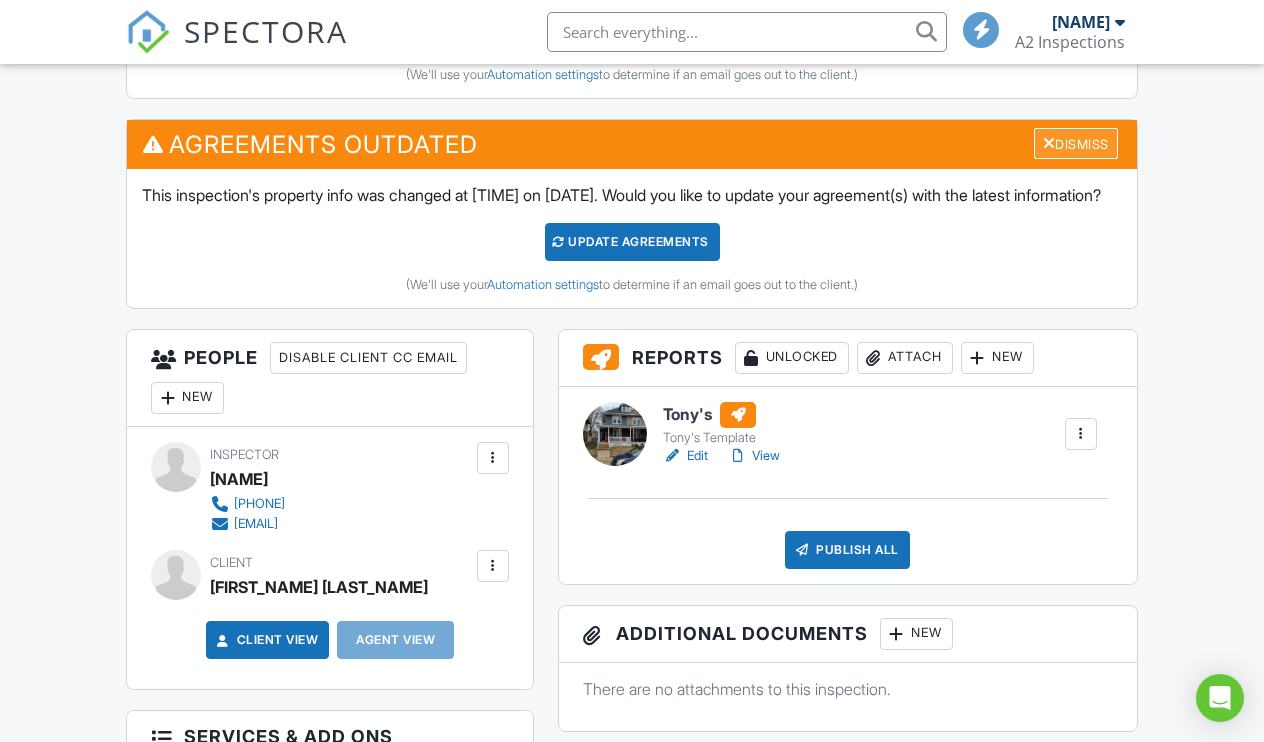 click on "Dismiss" at bounding box center (1076, 143) 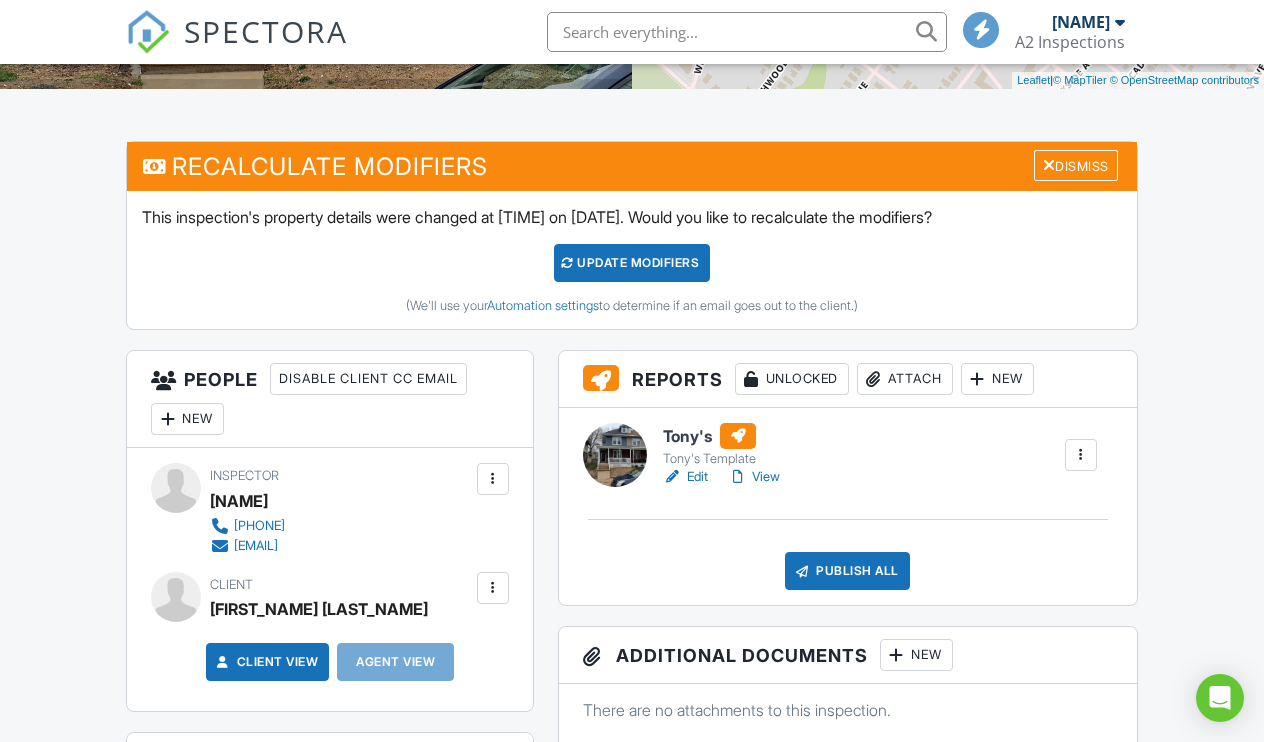 scroll, scrollTop: 464, scrollLeft: 0, axis: vertical 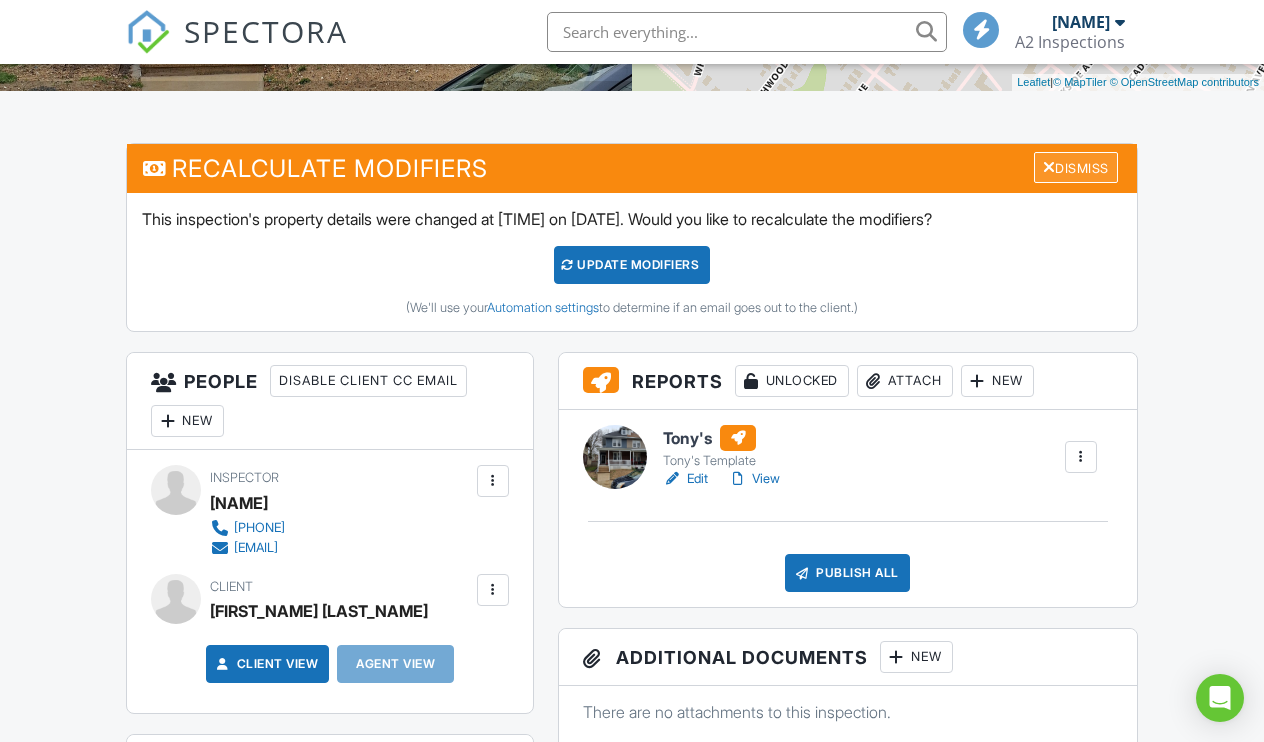 click on "Dismiss" at bounding box center (1076, 167) 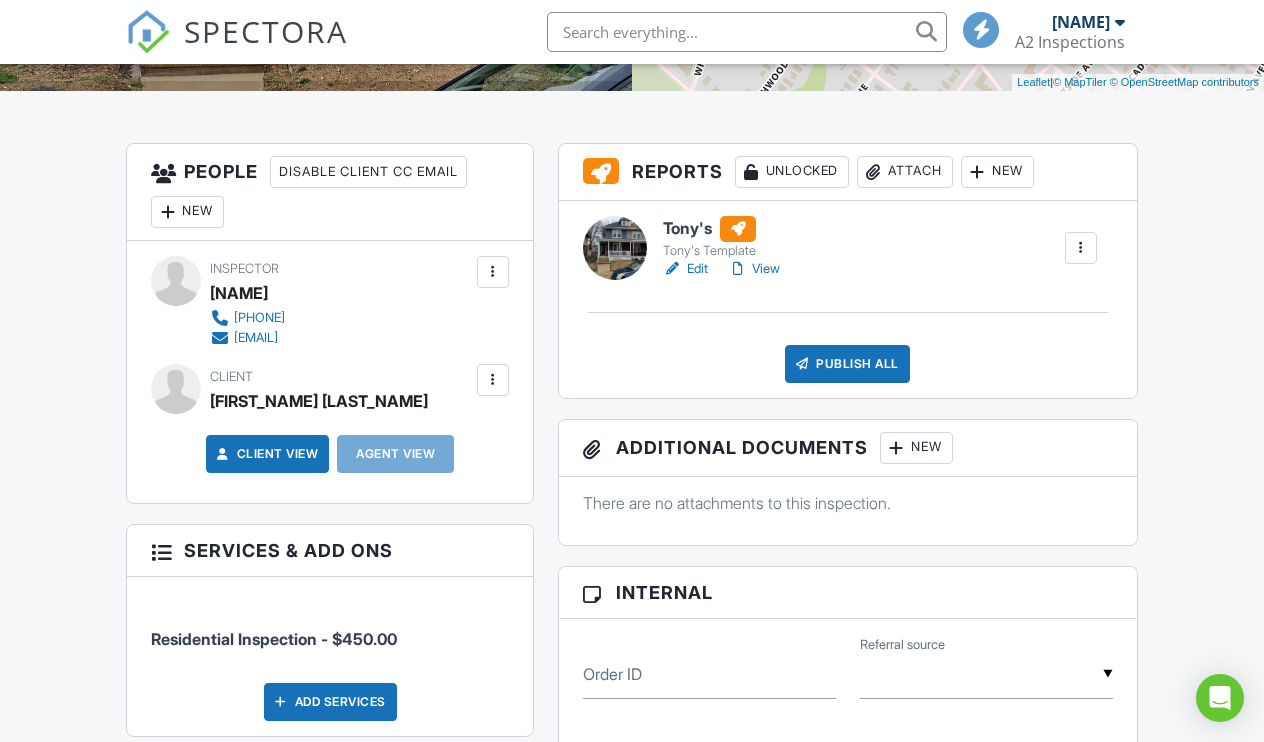 click on "View" at bounding box center (754, 269) 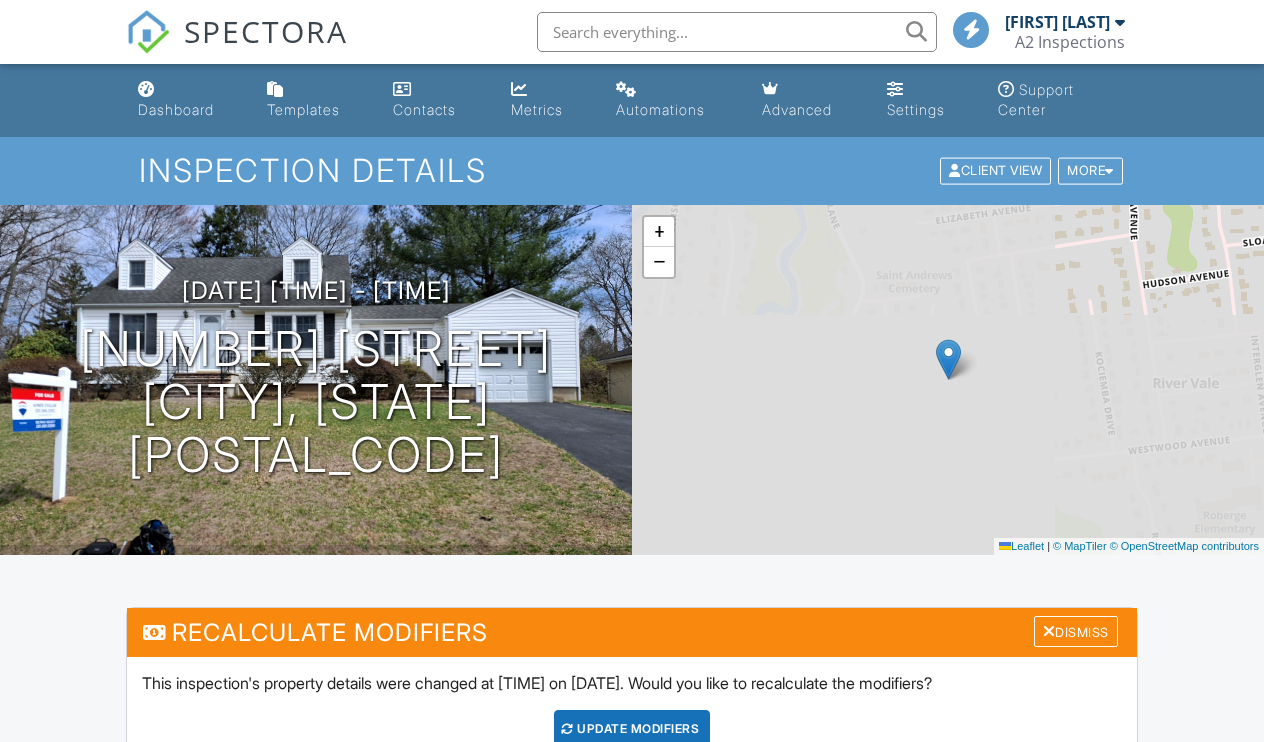 scroll, scrollTop: 0, scrollLeft: 0, axis: both 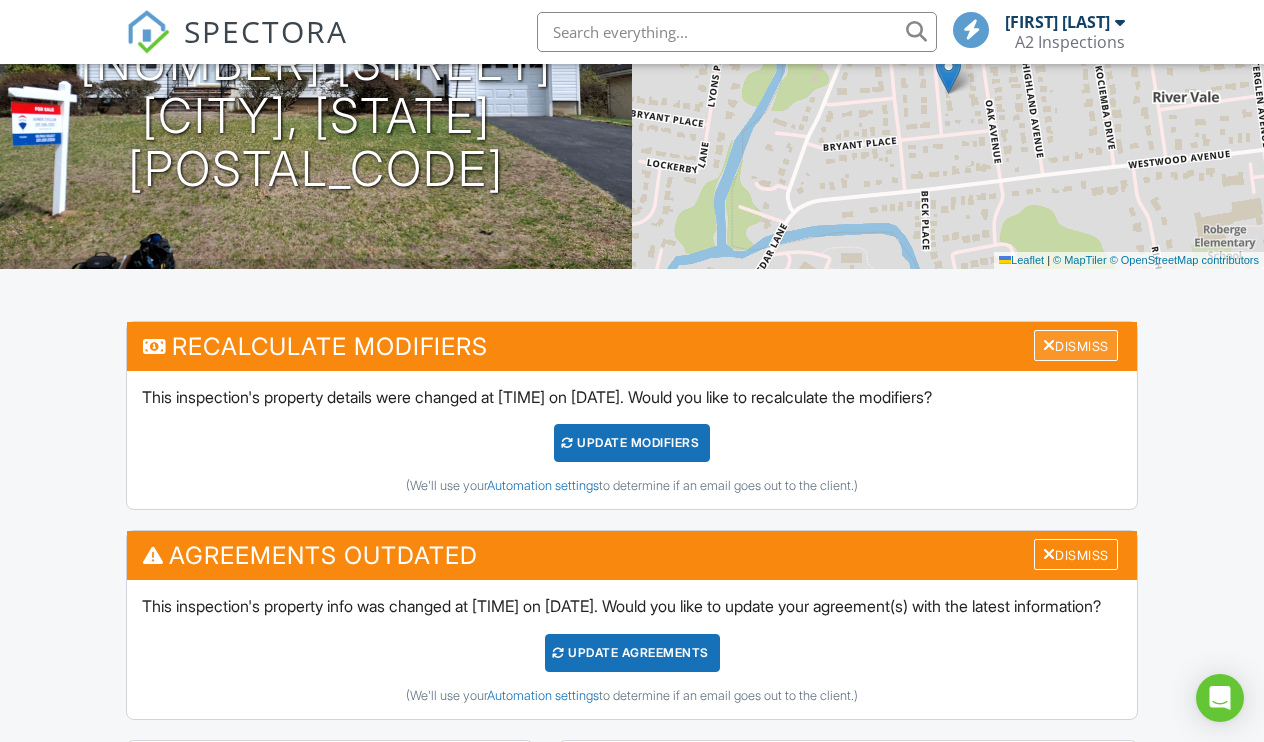 click on "Dismiss" at bounding box center (1076, 345) 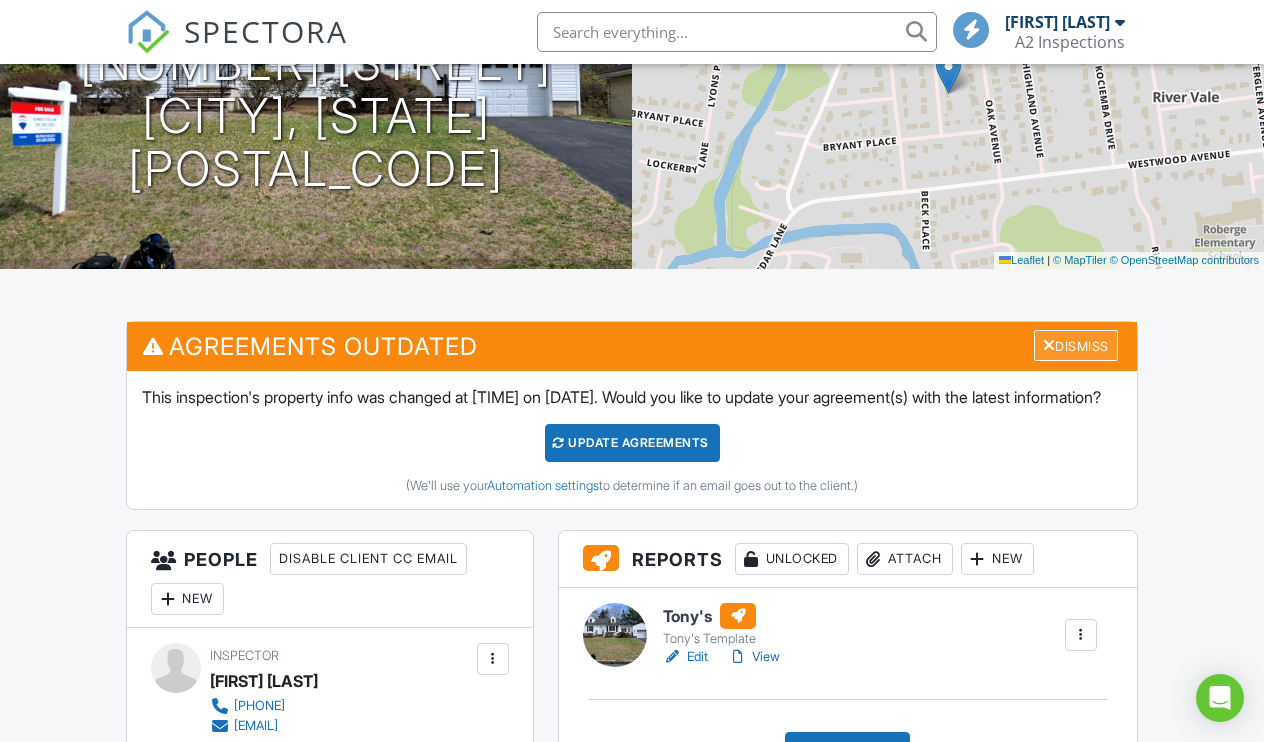 click on "Dismiss" at bounding box center (1076, 345) 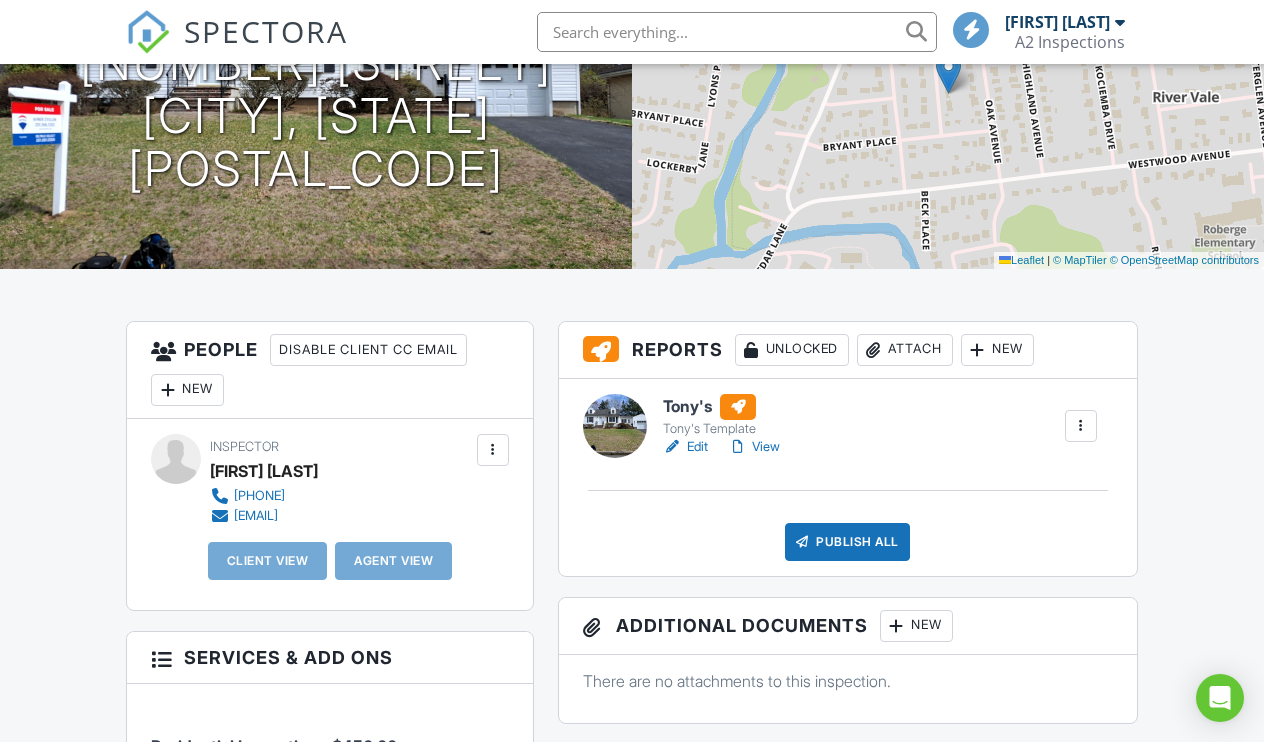 click on "View" at bounding box center [754, 447] 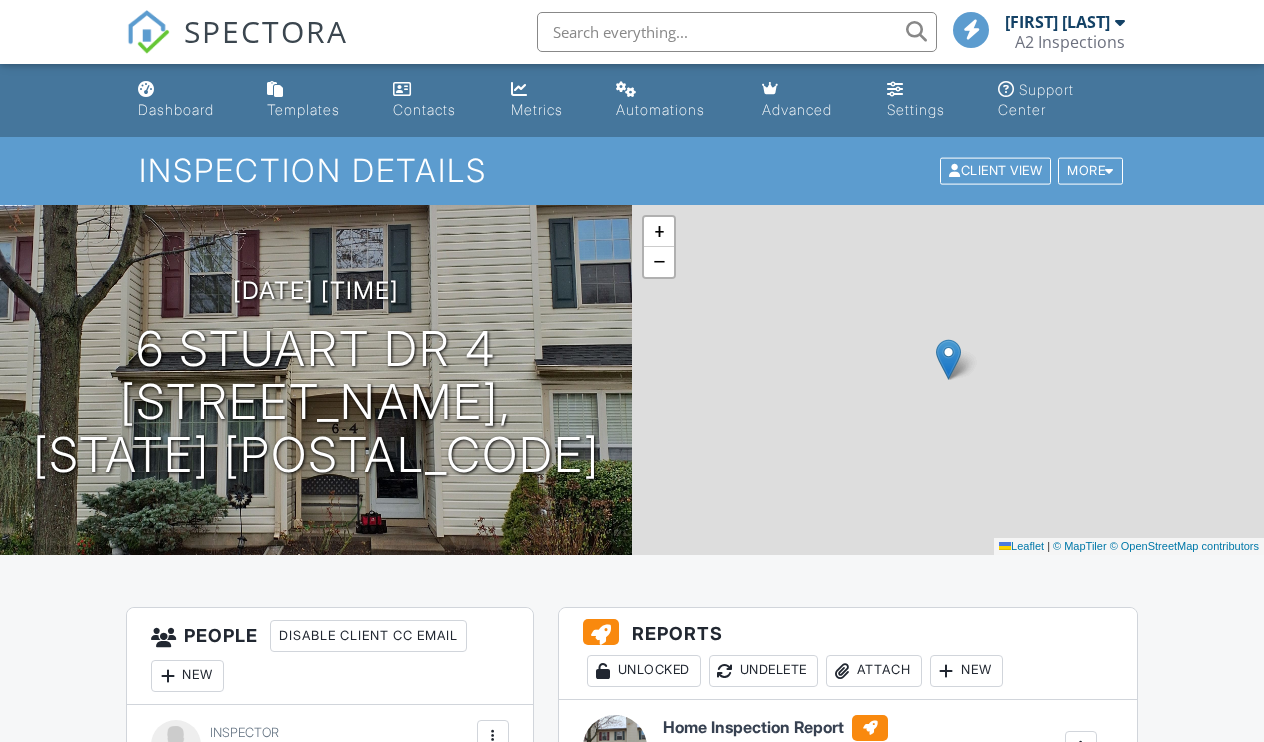 scroll, scrollTop: 0, scrollLeft: 0, axis: both 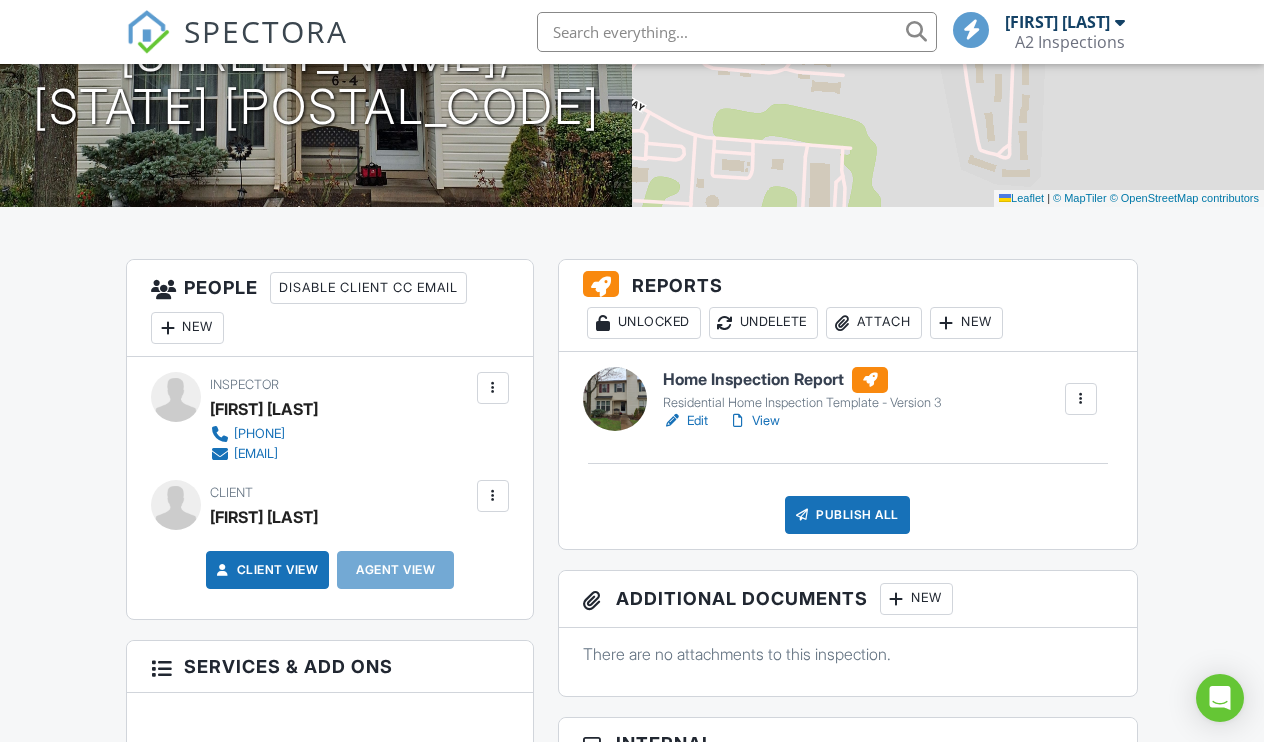 click on "View" at bounding box center (754, 421) 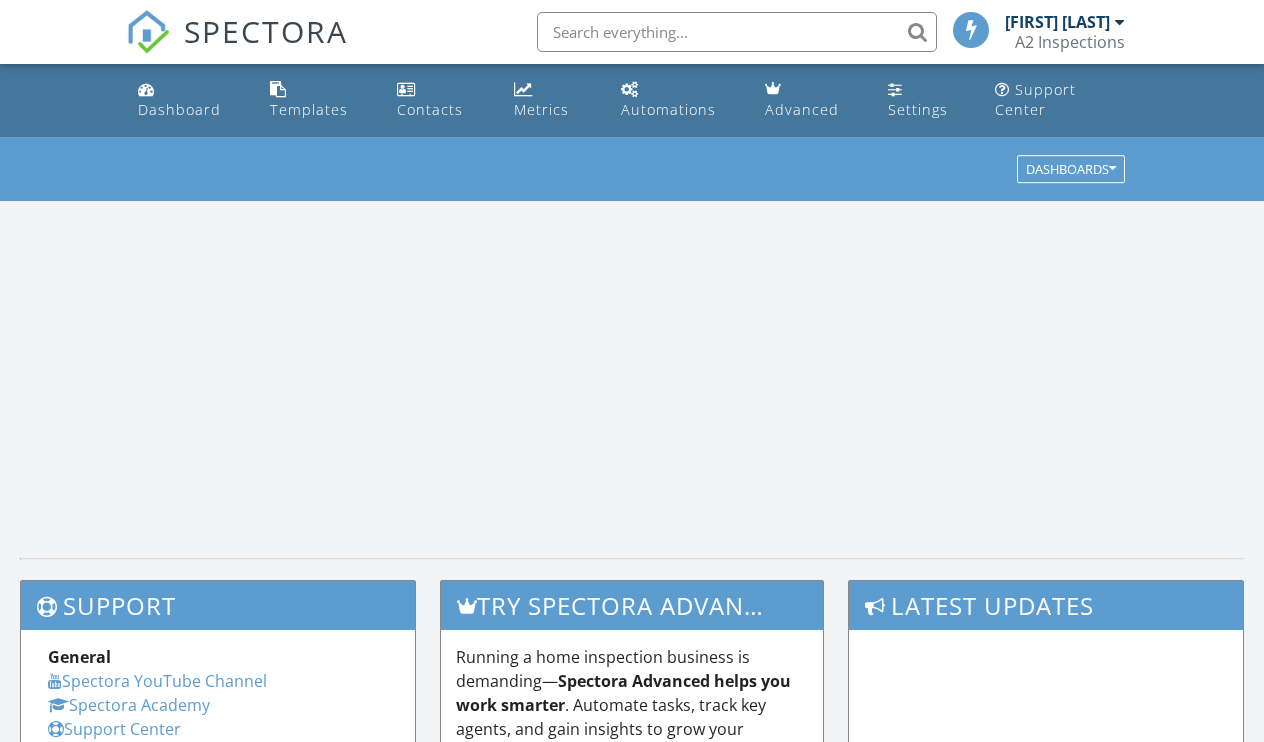 scroll, scrollTop: 0, scrollLeft: 0, axis: both 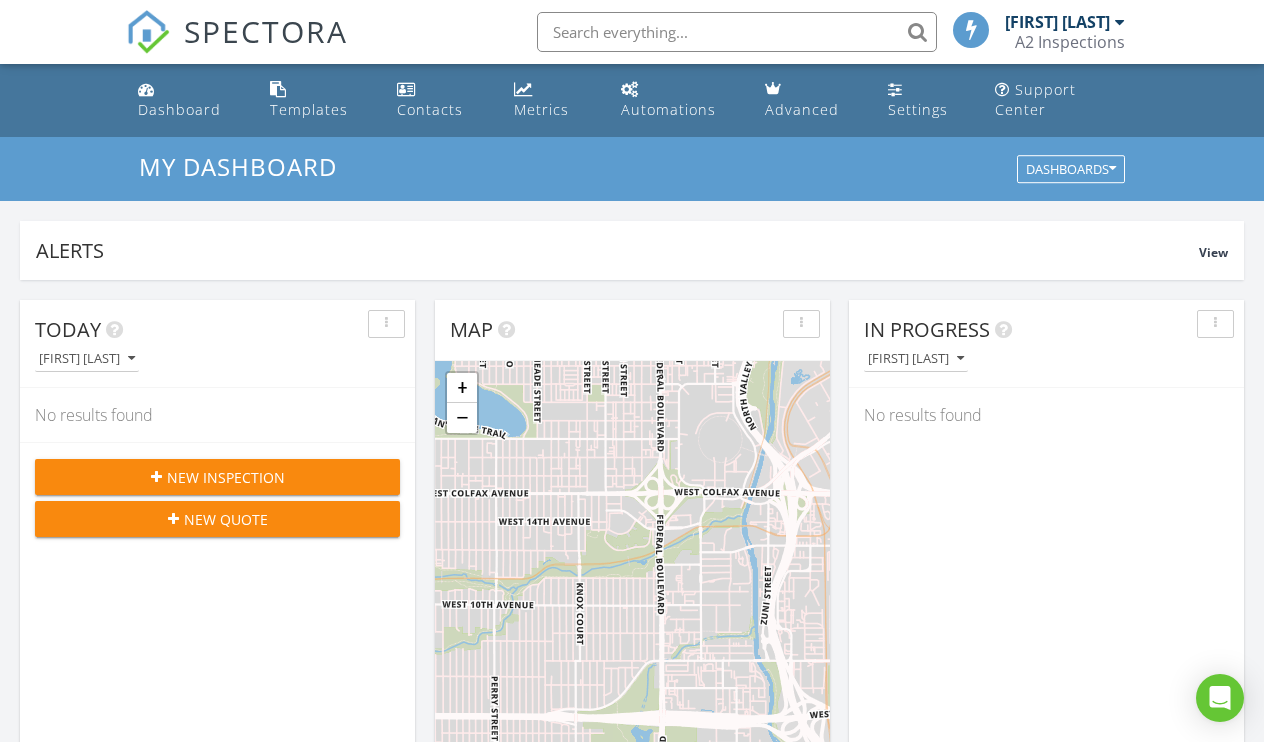 click at bounding box center (737, 32) 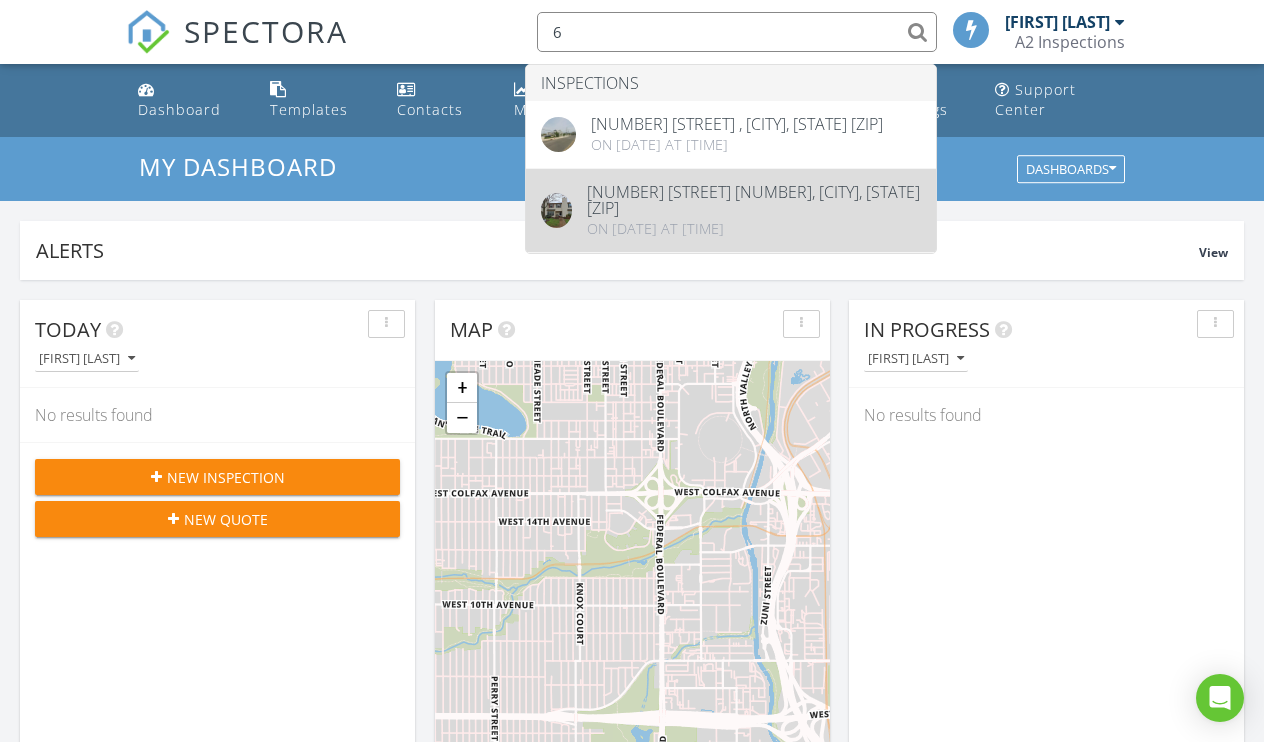 type on "6" 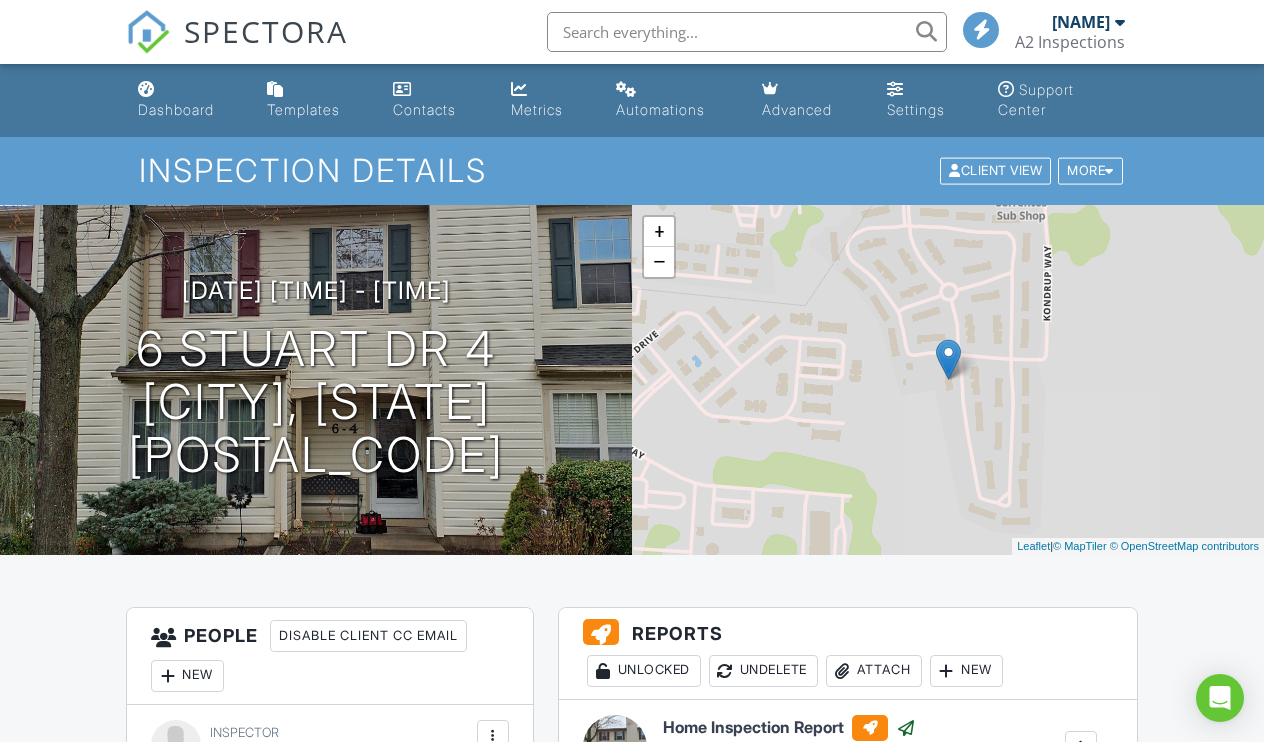scroll, scrollTop: 0, scrollLeft: 0, axis: both 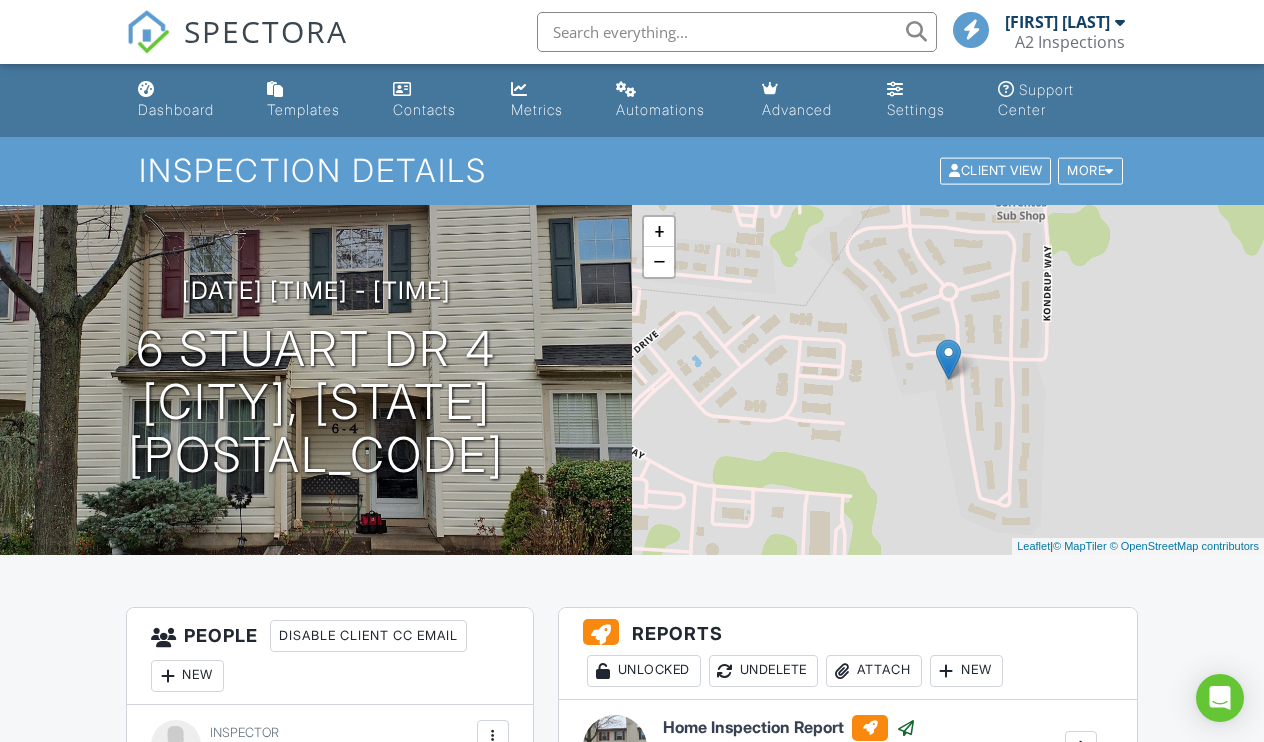 click 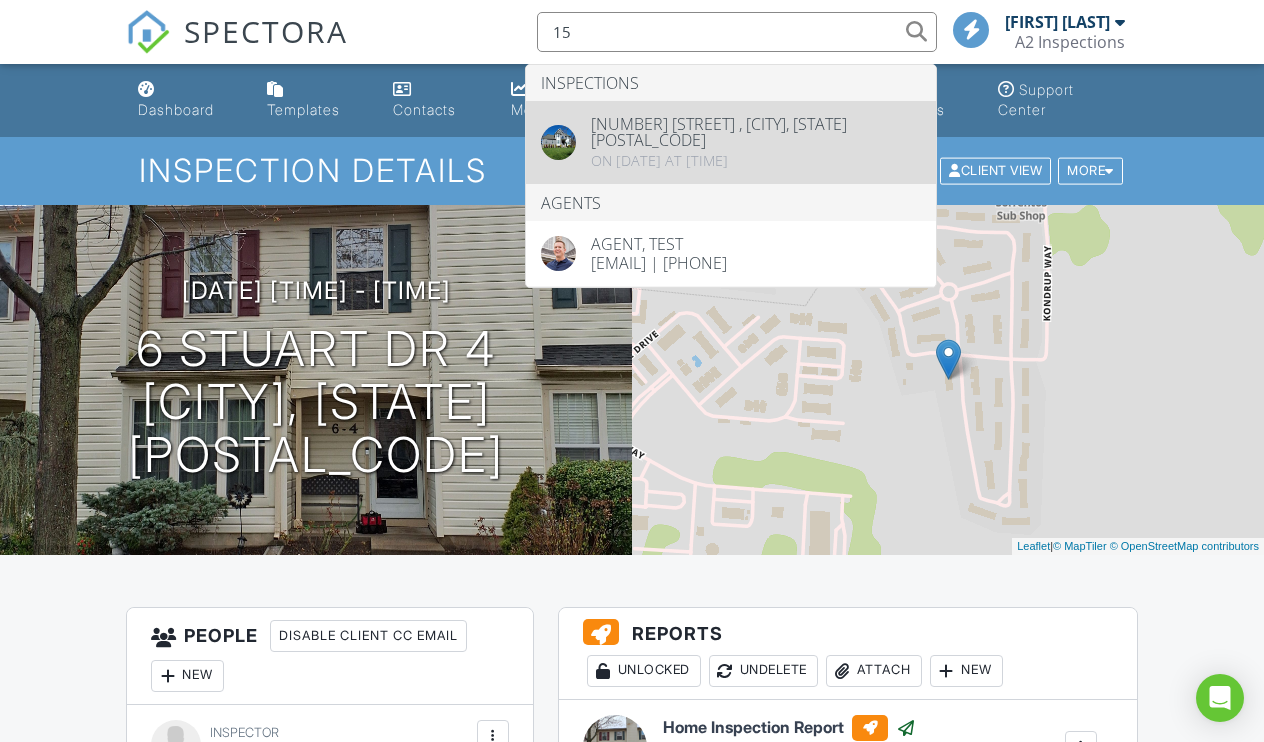 type on "15" 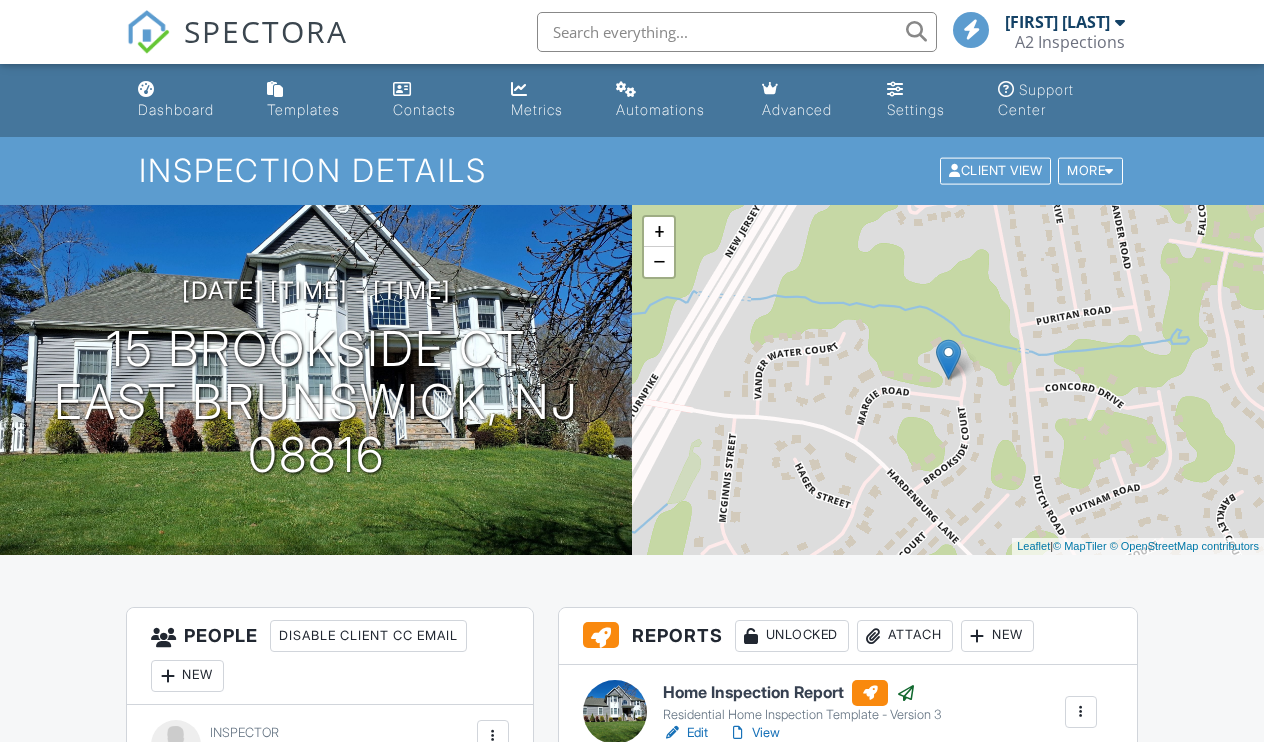 scroll, scrollTop: 0, scrollLeft: 0, axis: both 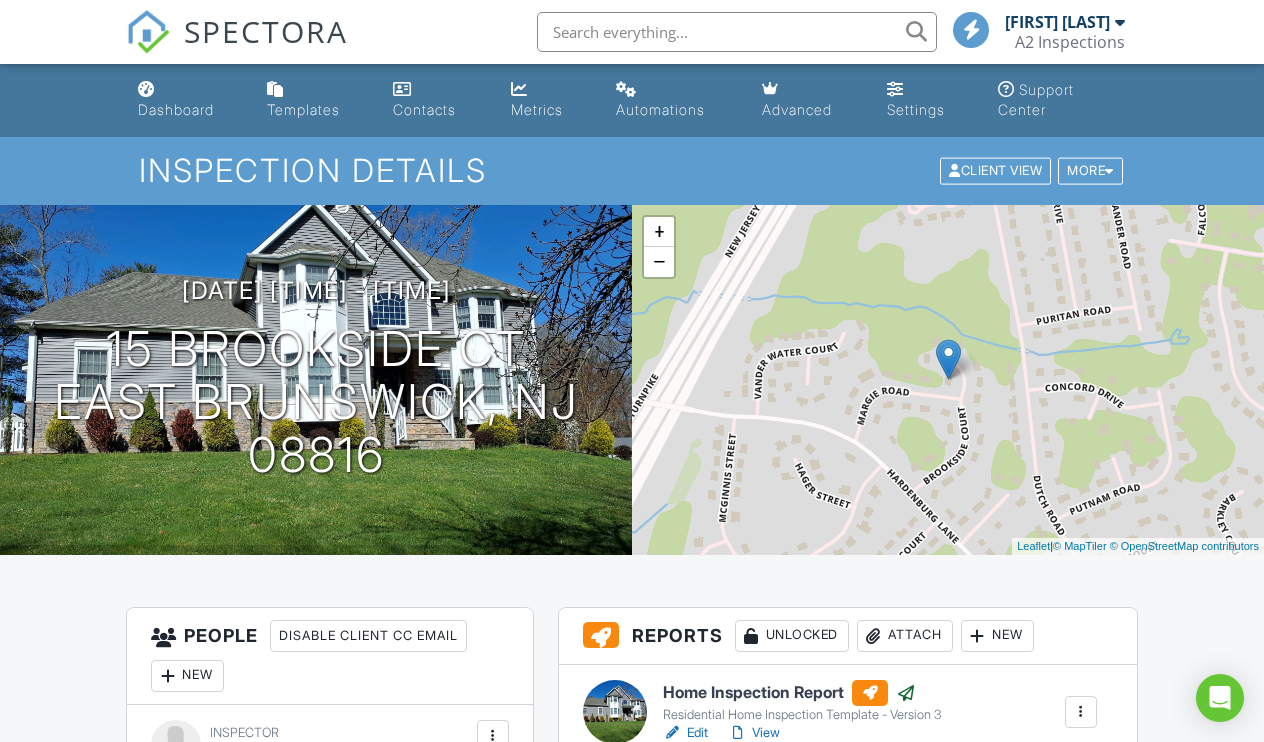 click at bounding box center (737, 32) 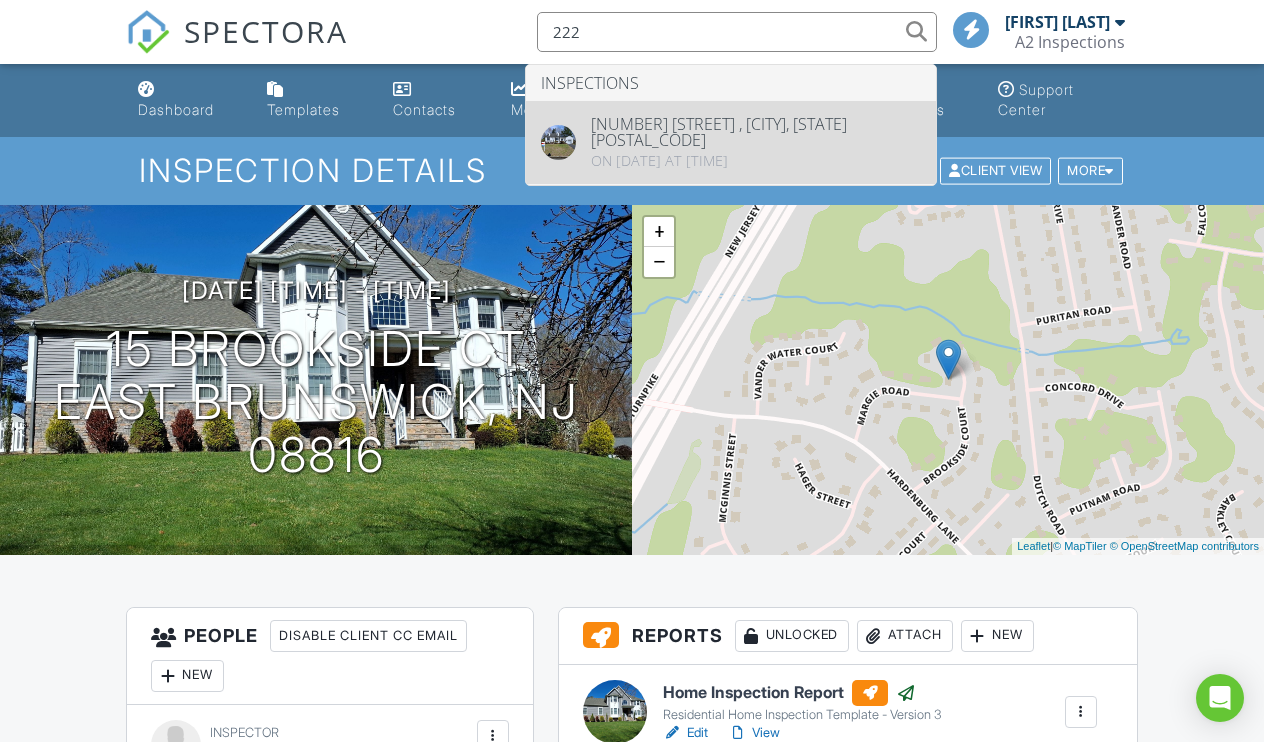 type on "222" 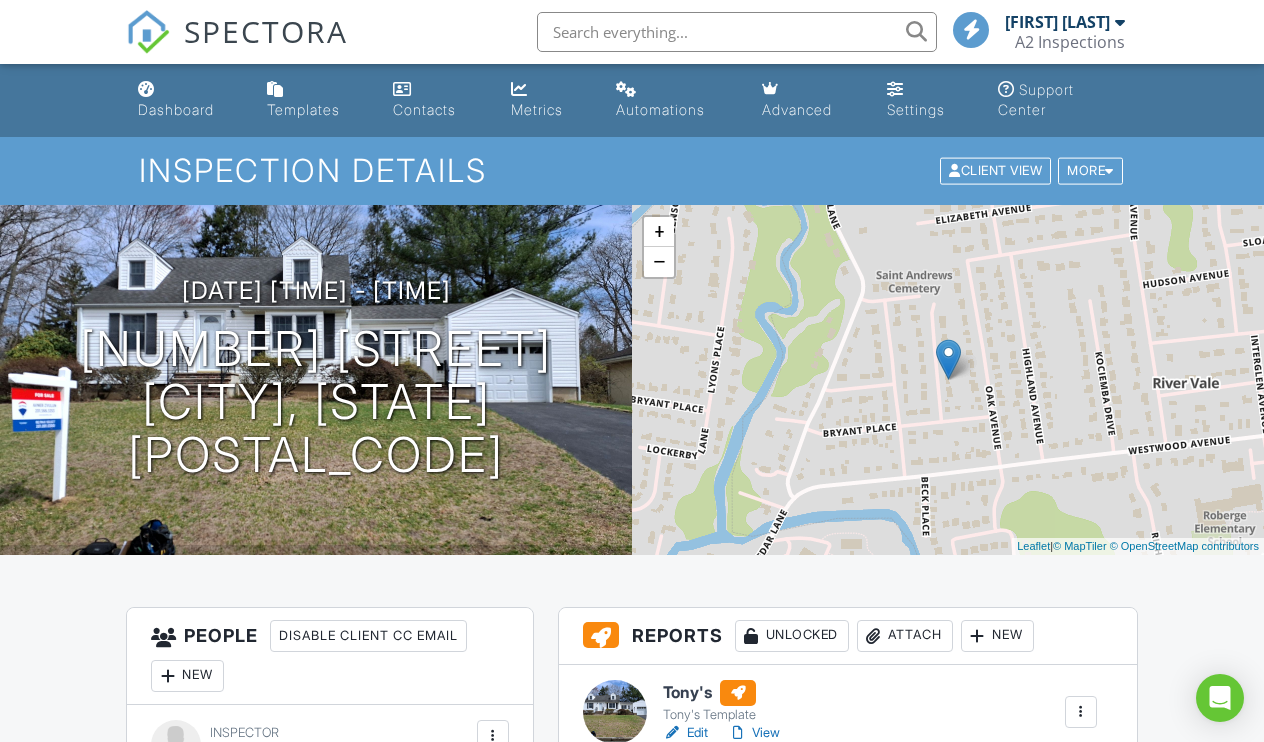 scroll, scrollTop: 133, scrollLeft: 0, axis: vertical 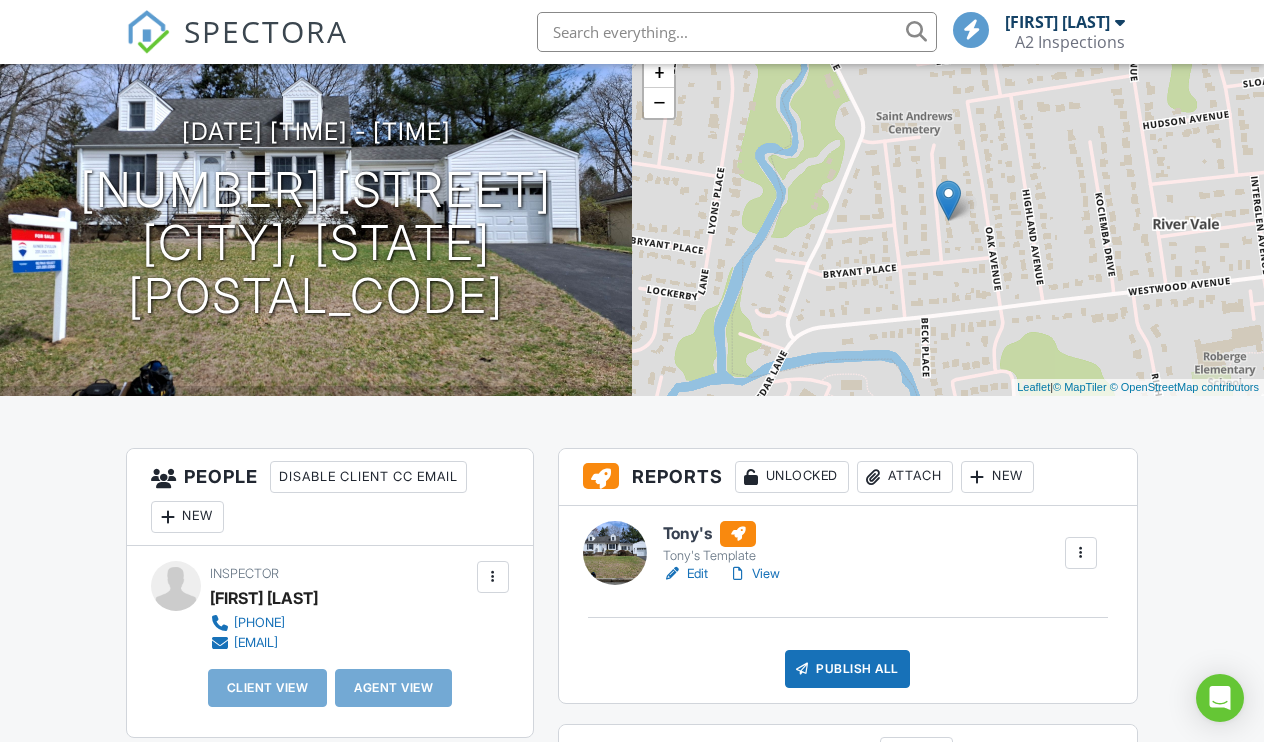 click on "Publish All" at bounding box center [847, 669] 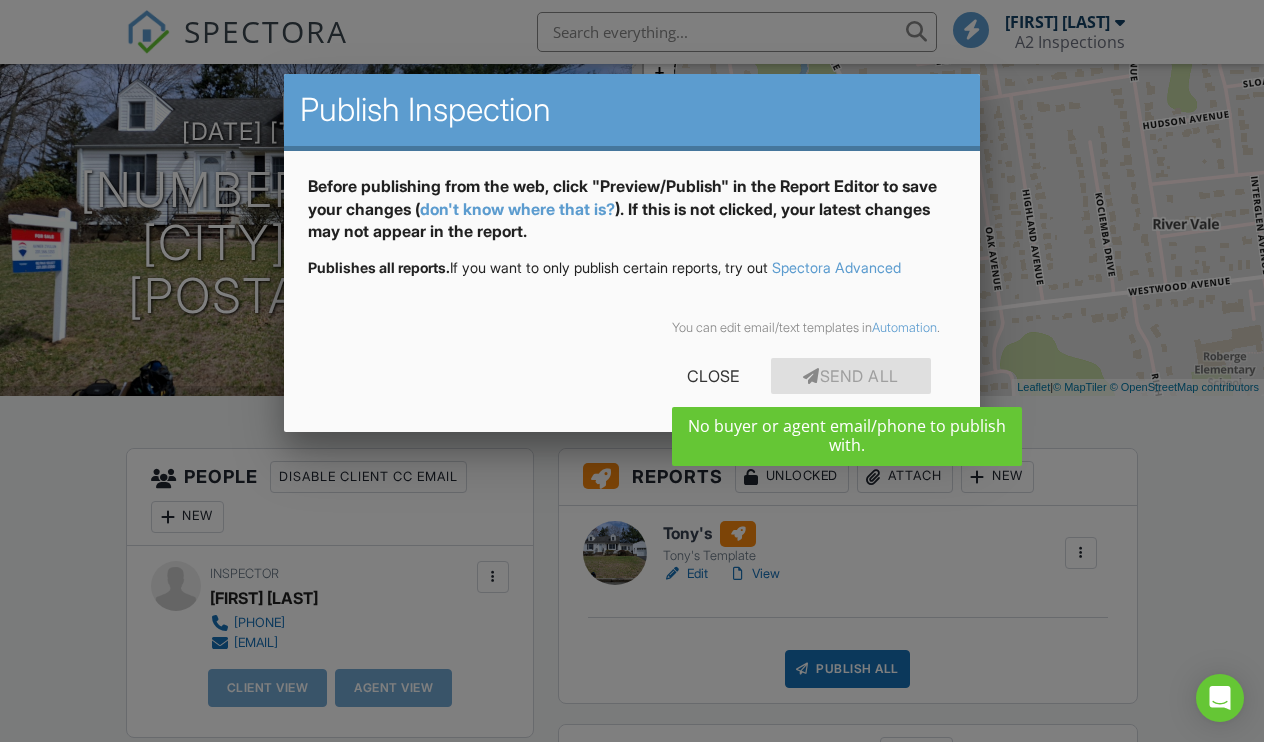 click on "Send All" at bounding box center [851, 376] 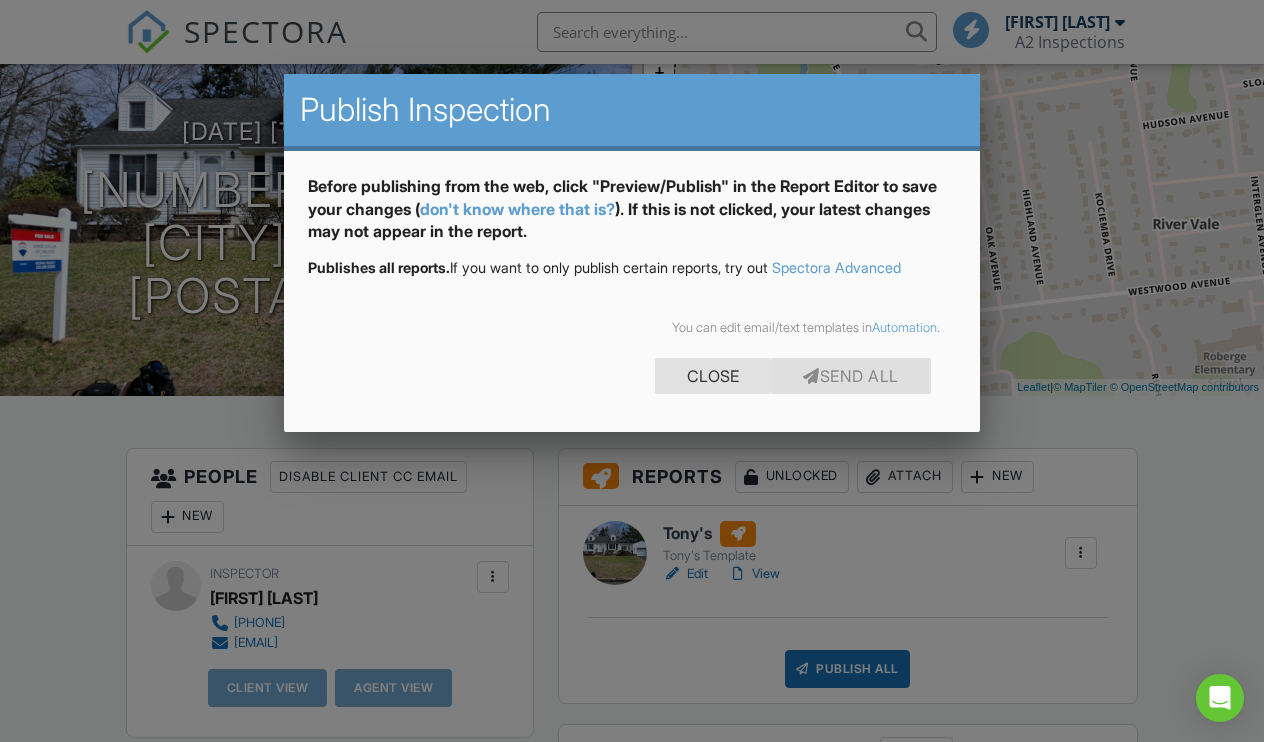 click on "Close" at bounding box center [713, 376] 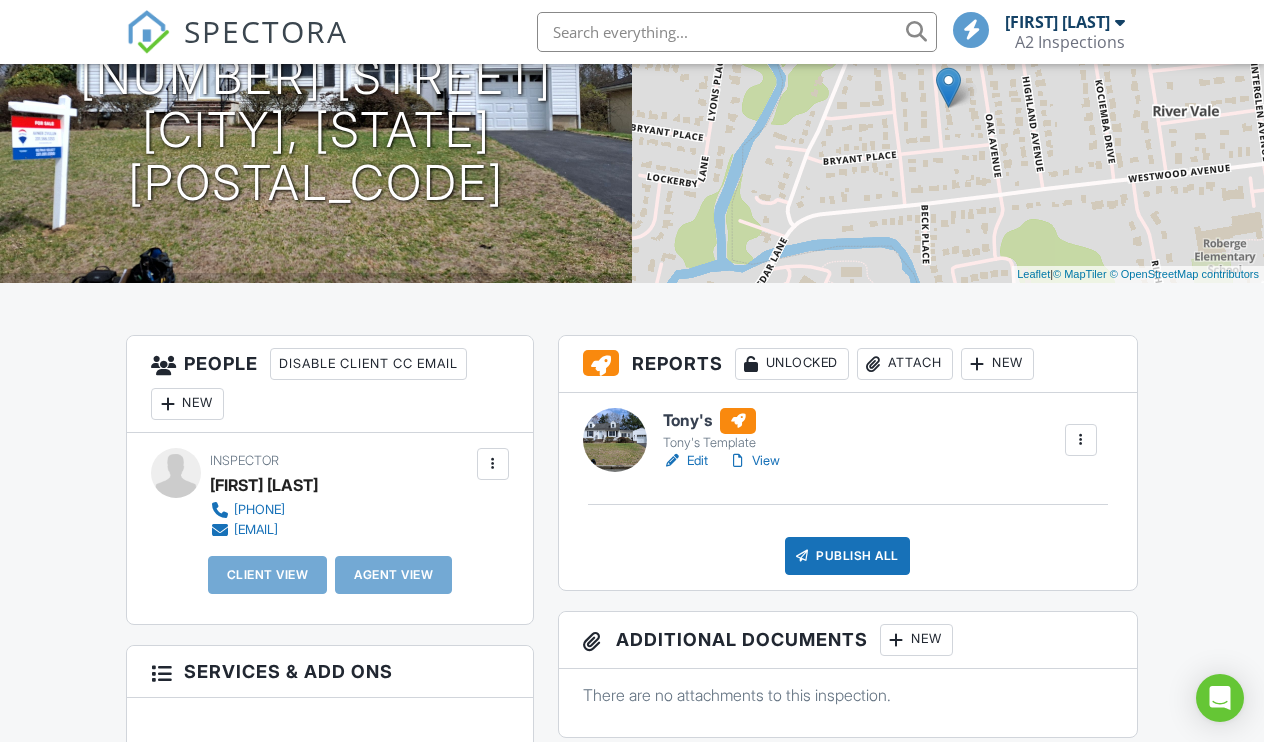 scroll, scrollTop: 287, scrollLeft: 0, axis: vertical 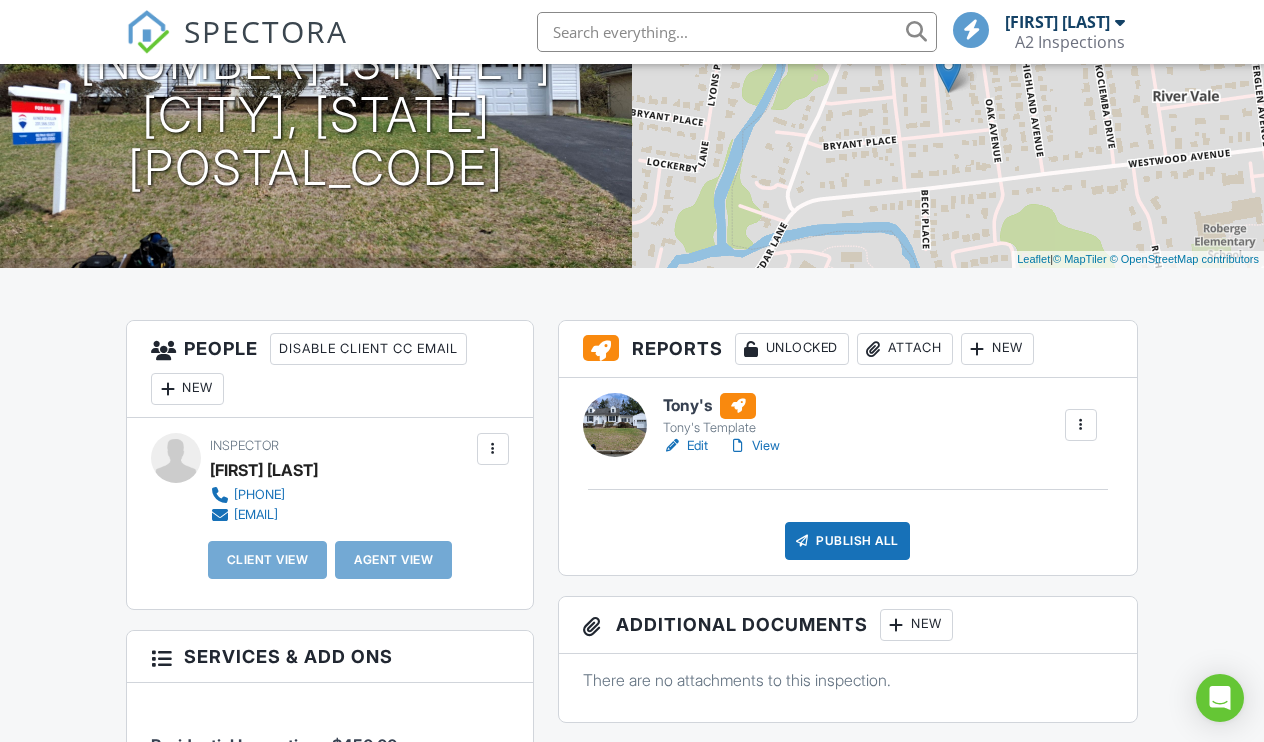 click on "Edit" at bounding box center [685, 446] 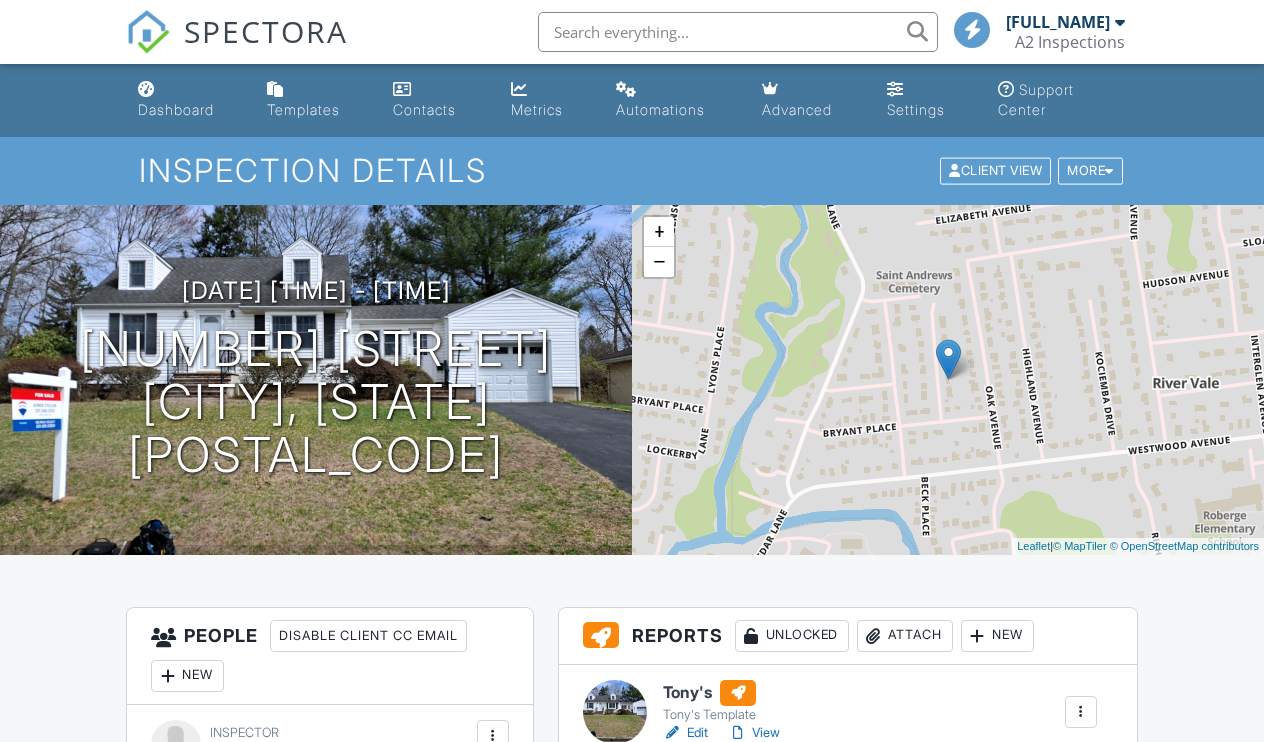 scroll, scrollTop: 0, scrollLeft: 0, axis: both 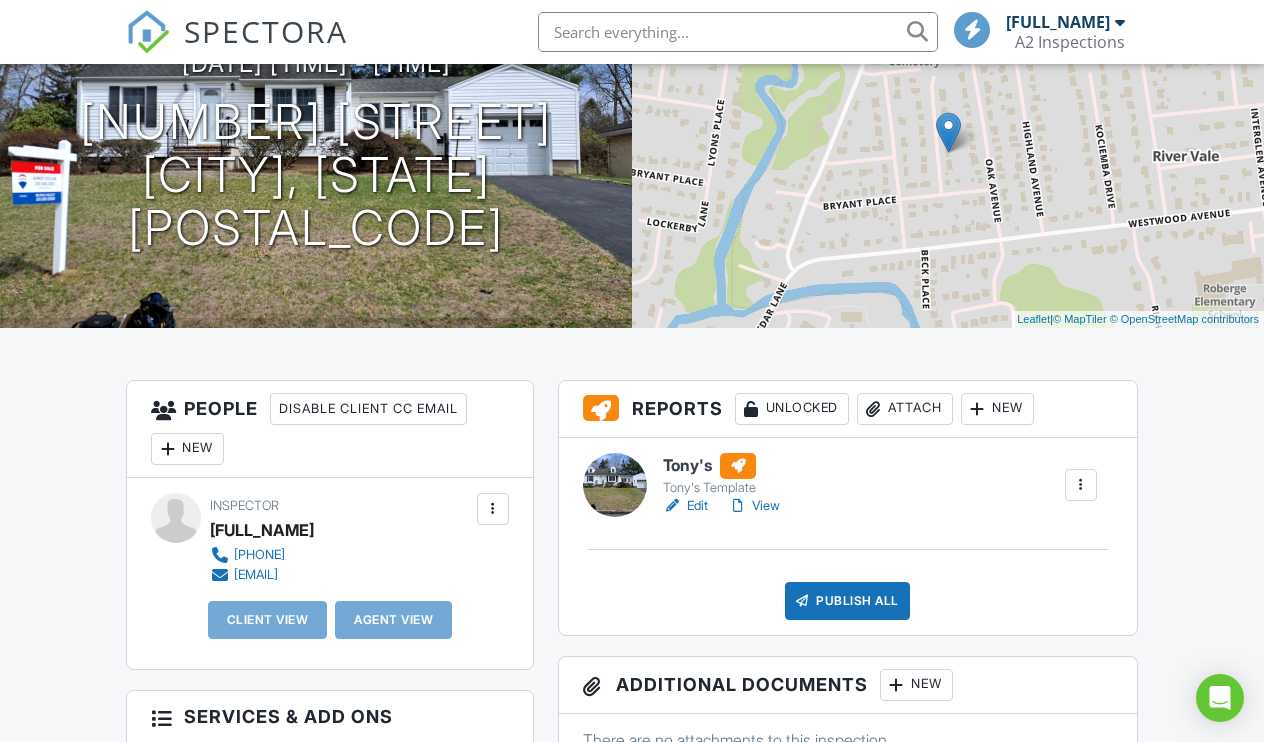 click on "Publish All" at bounding box center [847, 601] 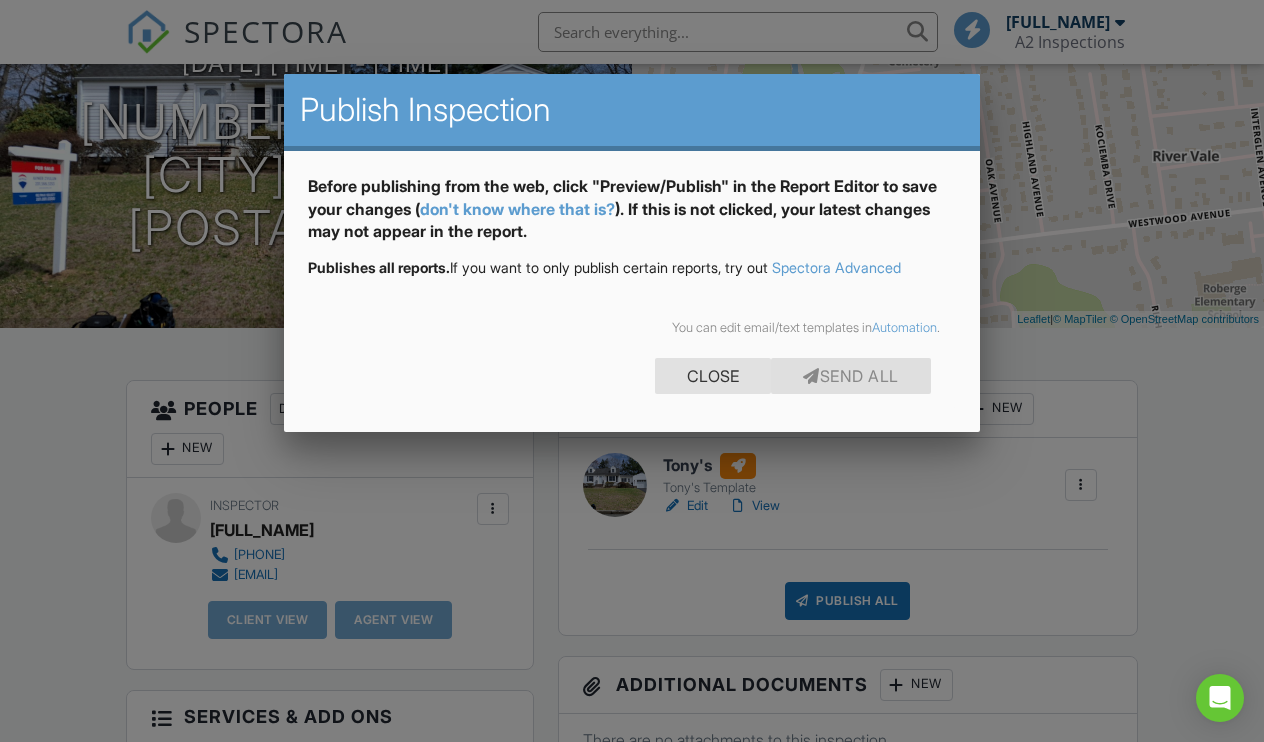 click on "Close" at bounding box center (713, 376) 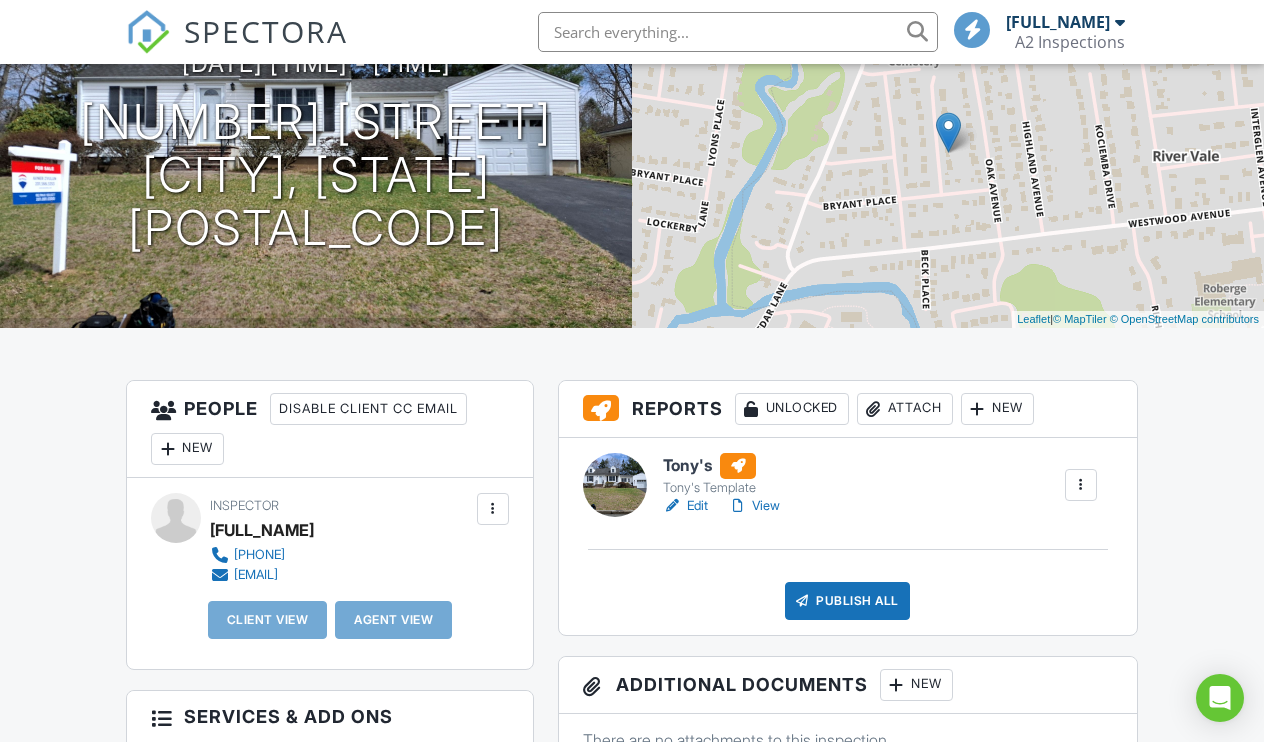 click at bounding box center (615, 485) 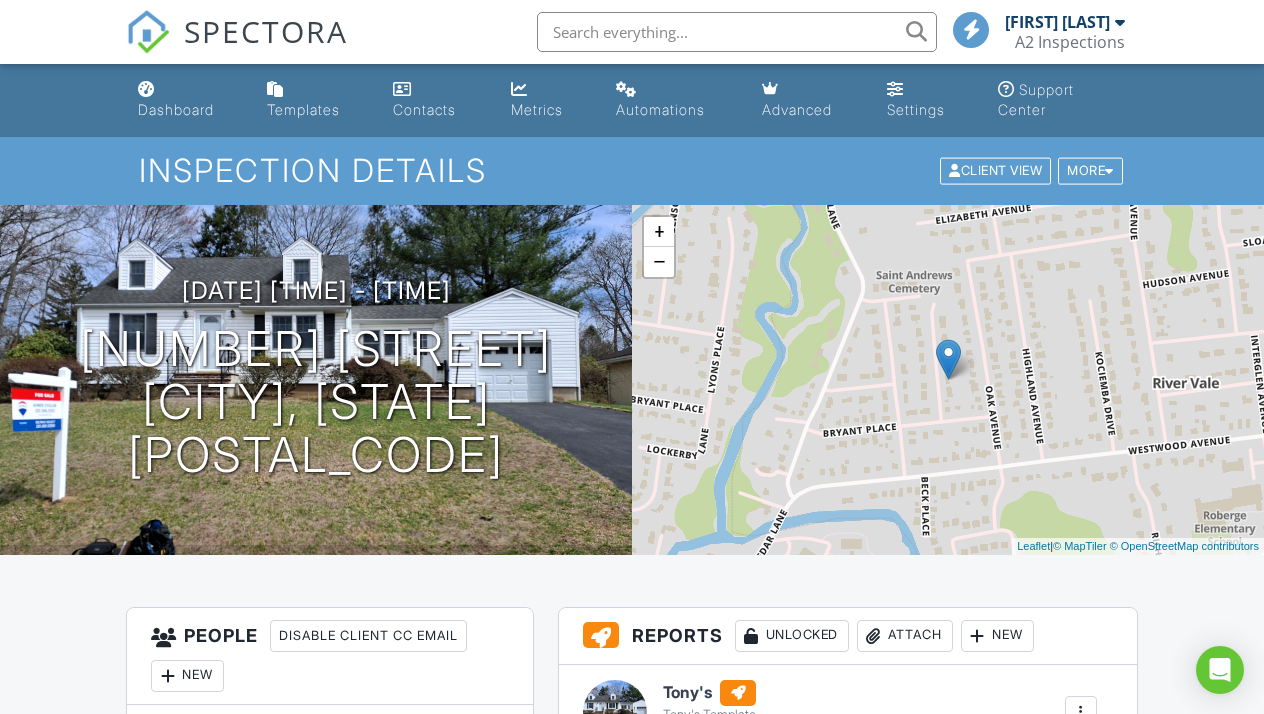 scroll, scrollTop: 0, scrollLeft: 0, axis: both 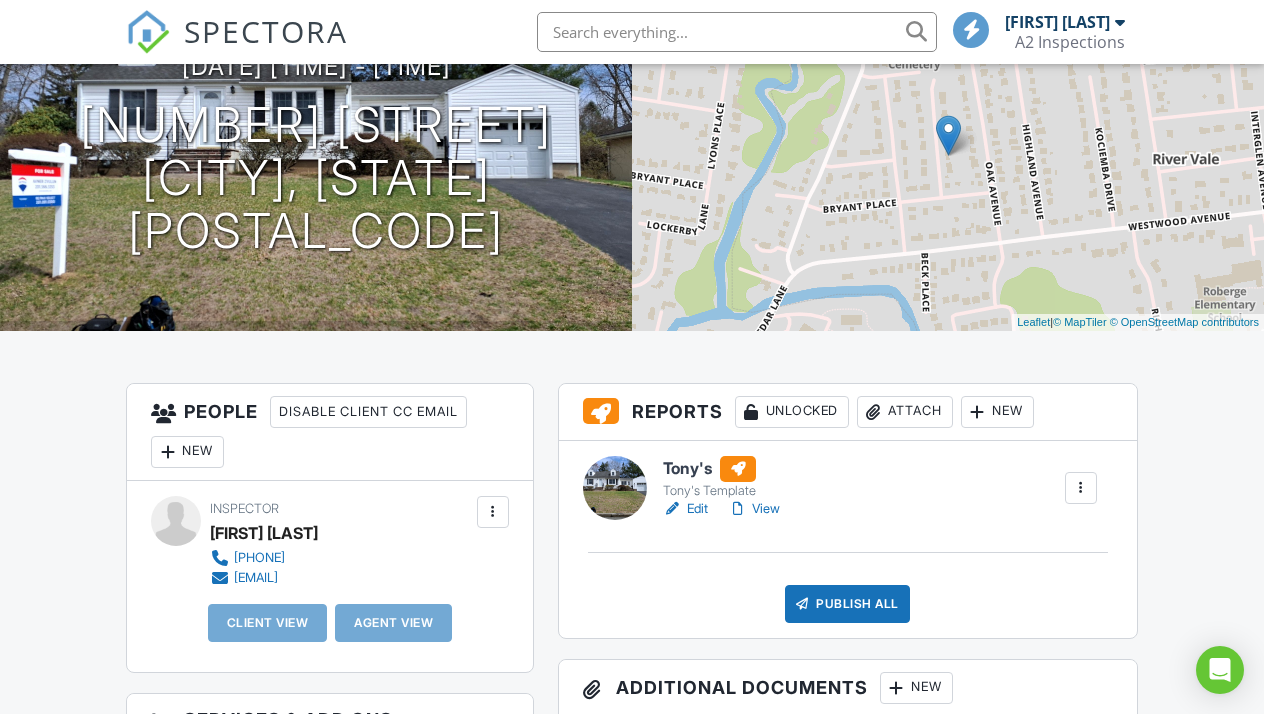 click at bounding box center (1081, 488) 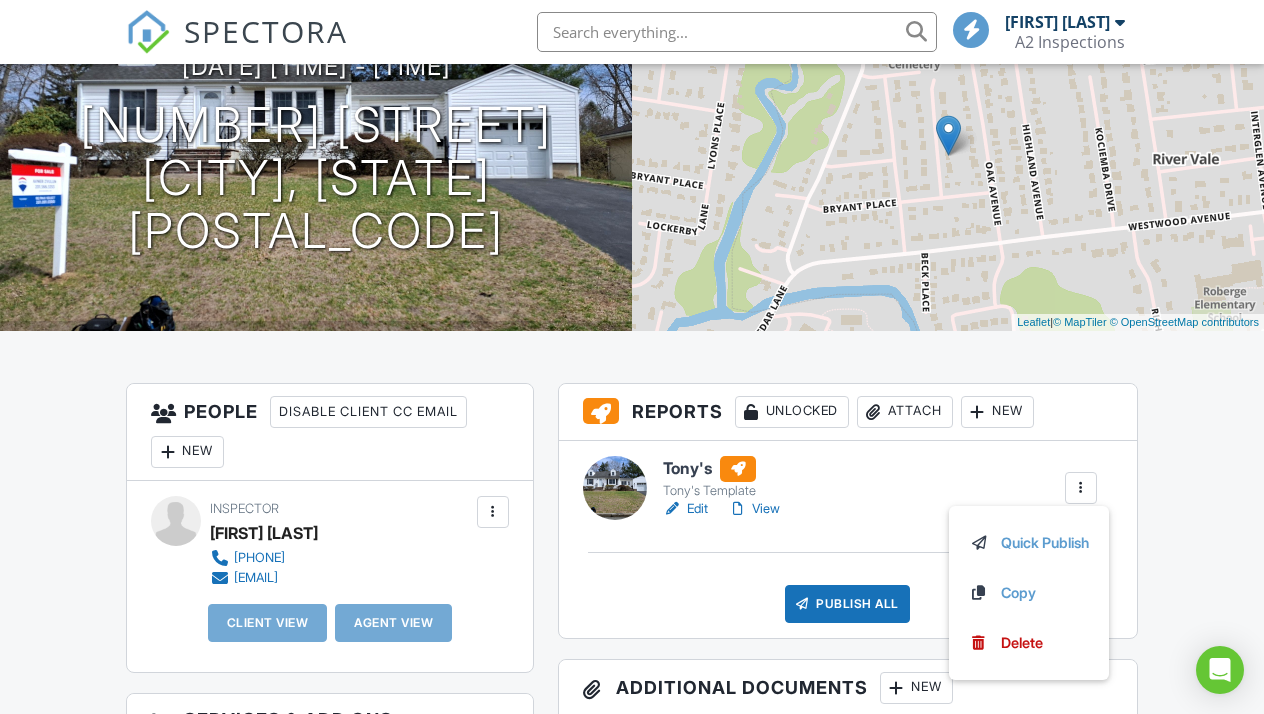 click on "Tony's
Tony's Template
Edit
View
Quick Publish
Copy
Delete" at bounding box center [880, 488] 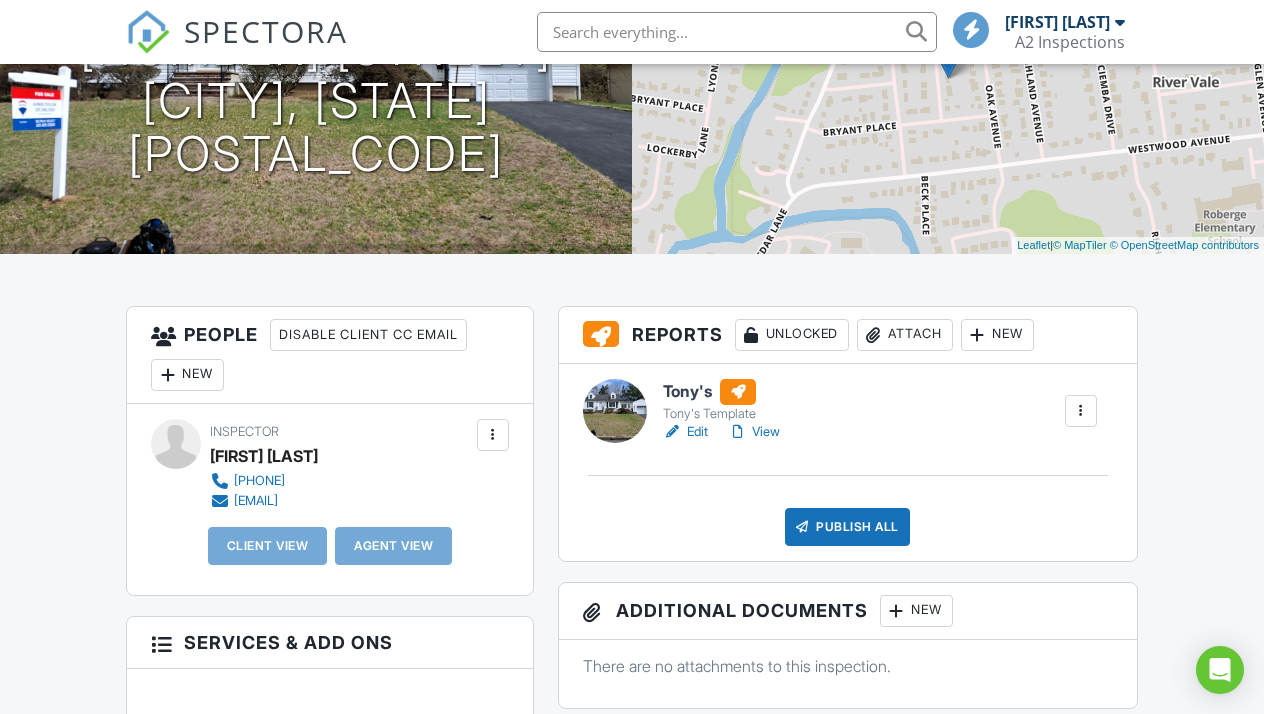 scroll, scrollTop: 324, scrollLeft: 0, axis: vertical 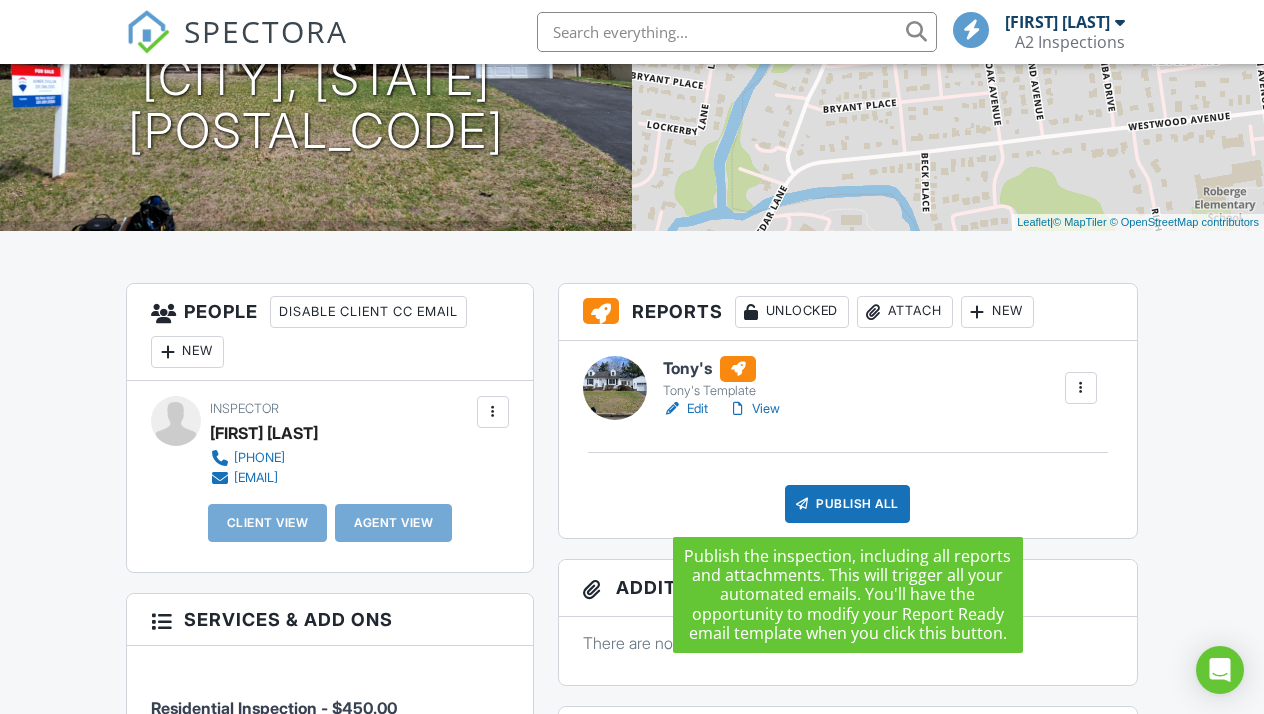 click on "Publish All" at bounding box center (847, 504) 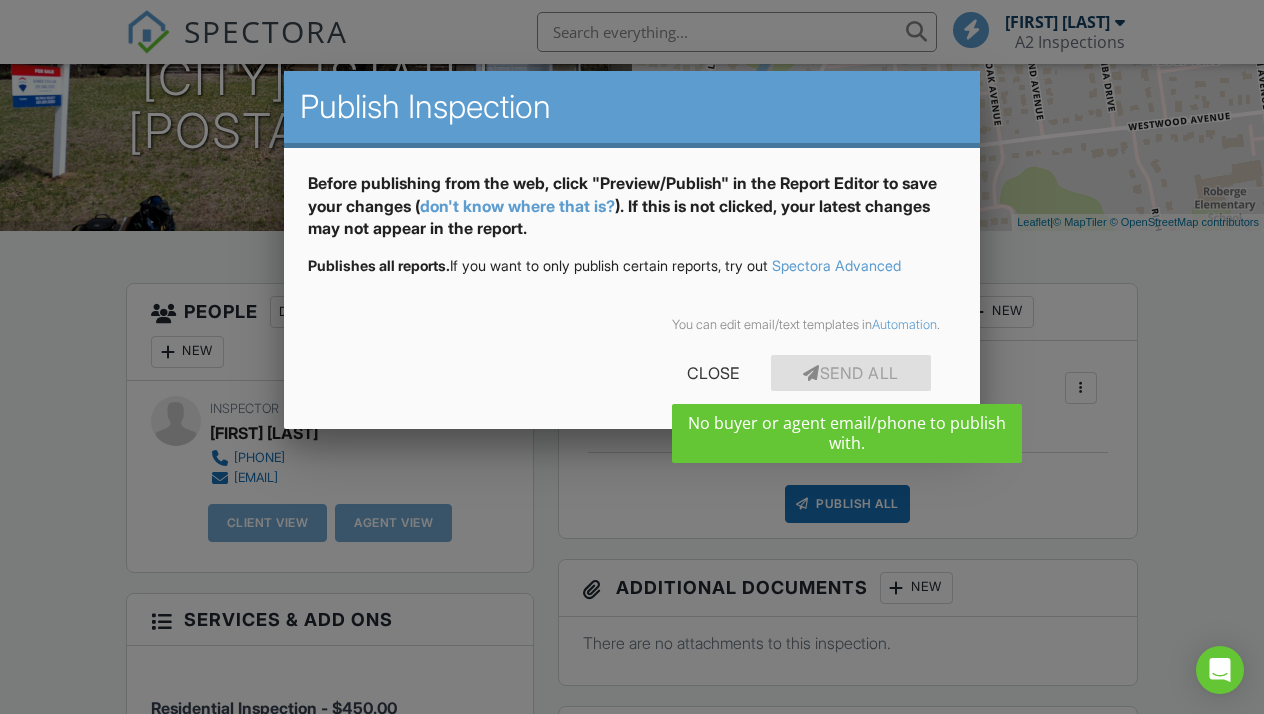 click on "Send All" at bounding box center (851, 373) 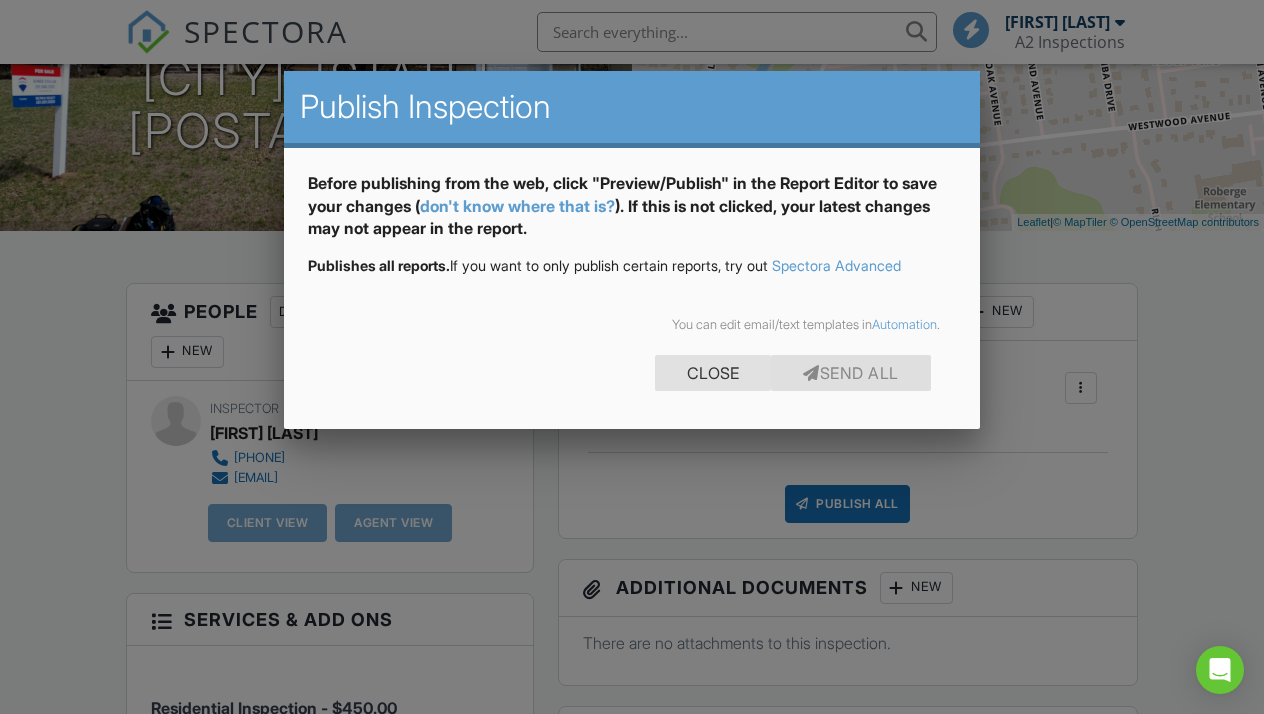 click on "Close" at bounding box center (713, 373) 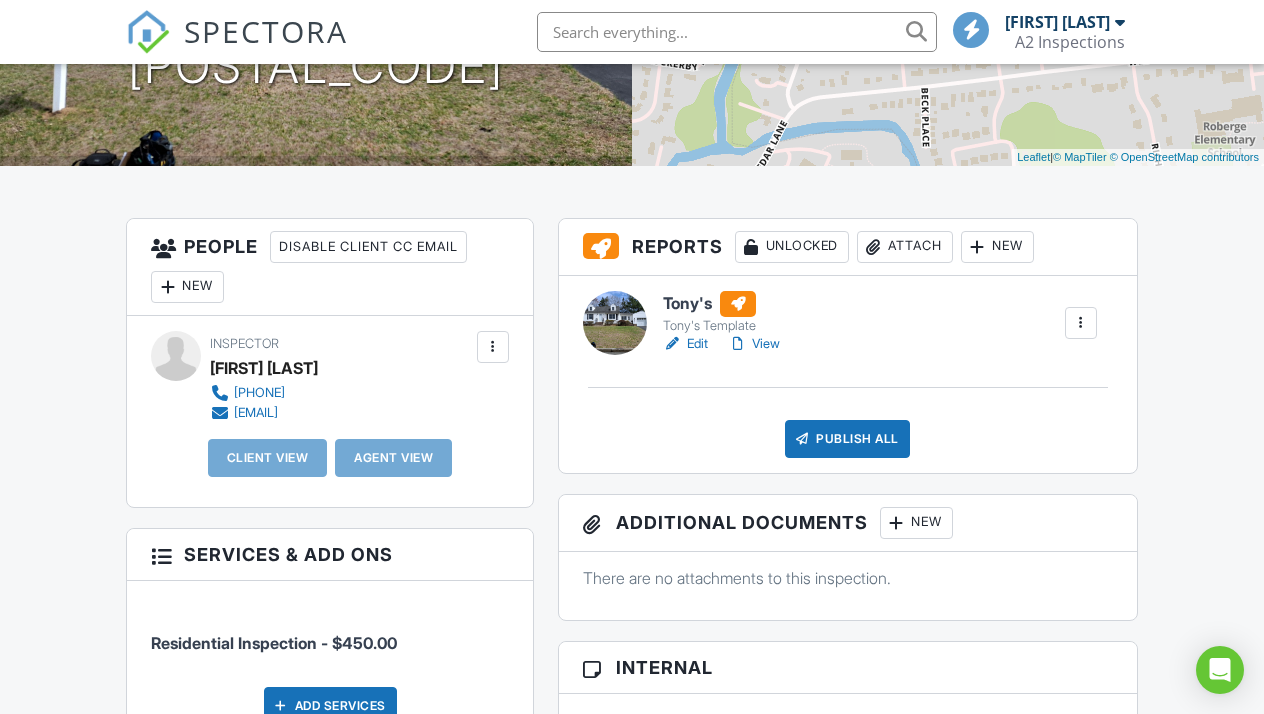 scroll, scrollTop: 417, scrollLeft: 0, axis: vertical 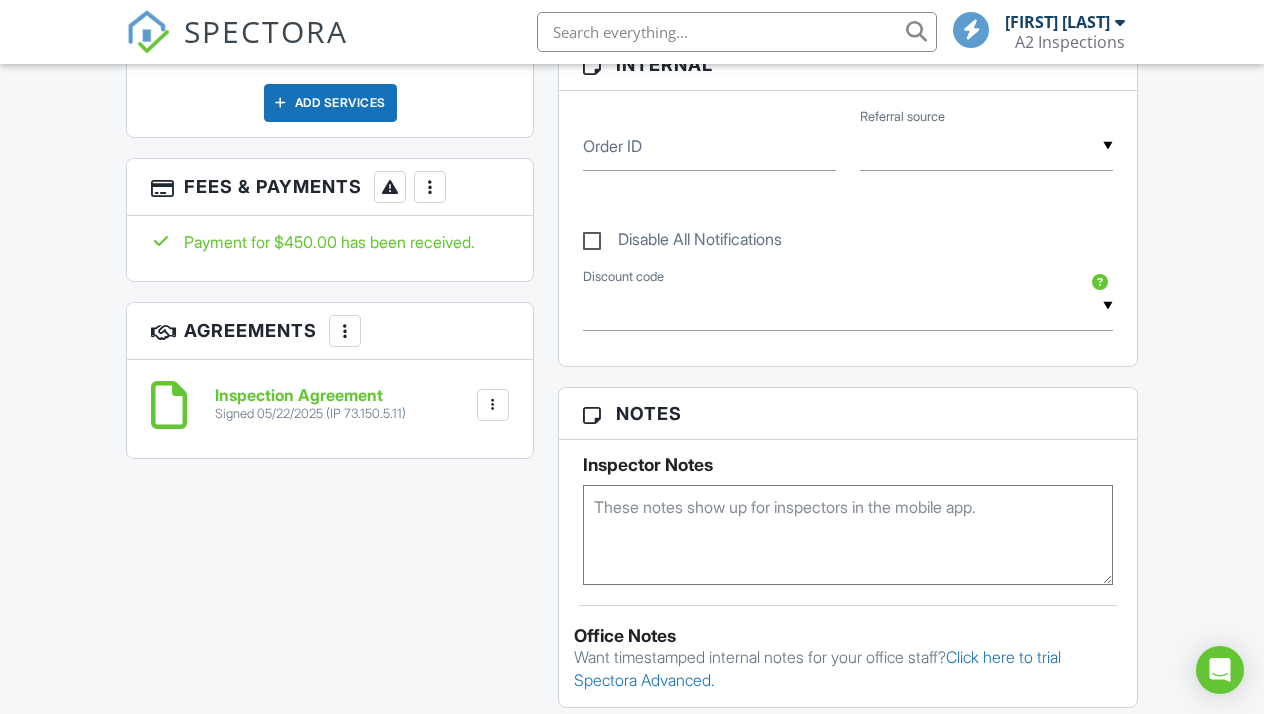 click on "Notes" at bounding box center [848, 414] 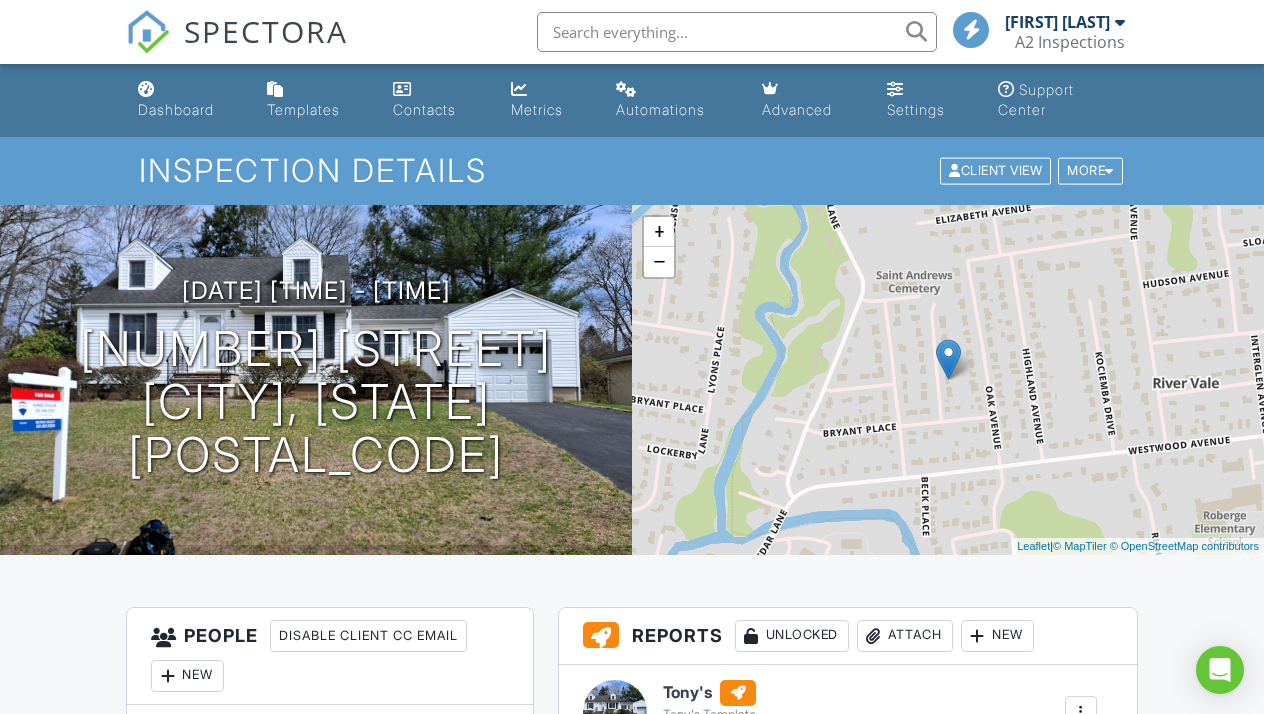 scroll, scrollTop: 0, scrollLeft: 0, axis: both 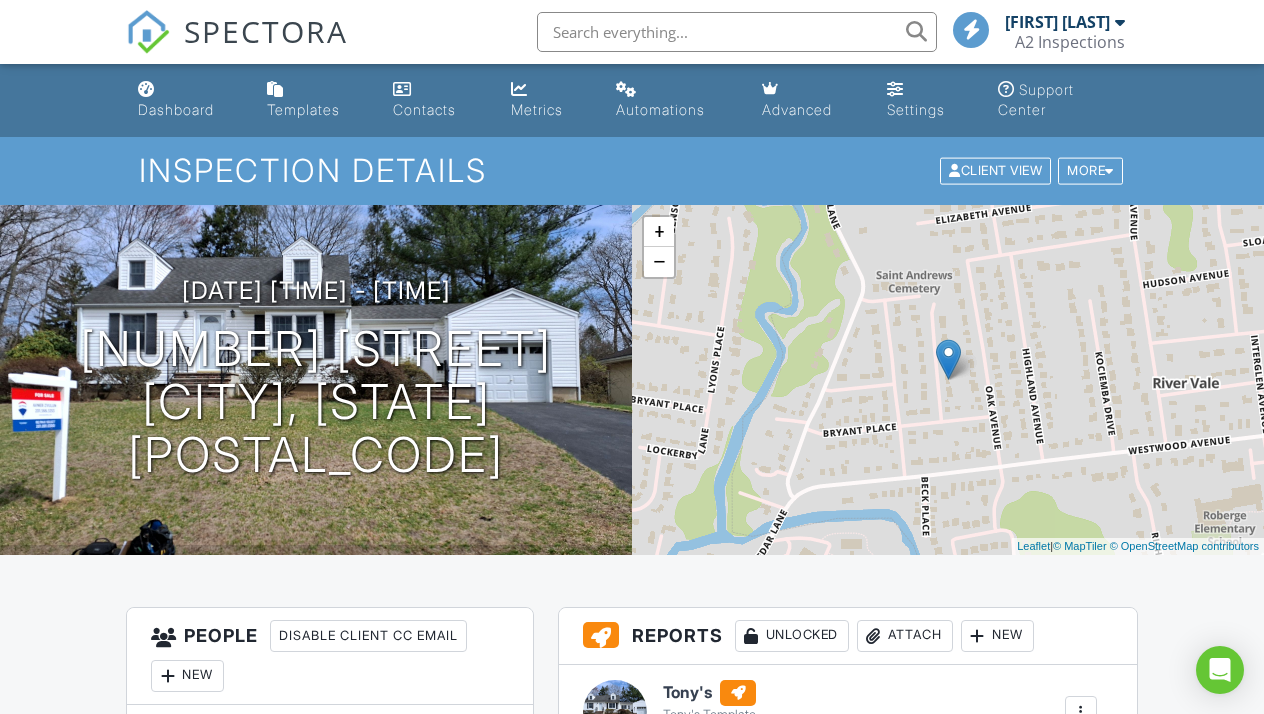 click at bounding box center [737, 32] 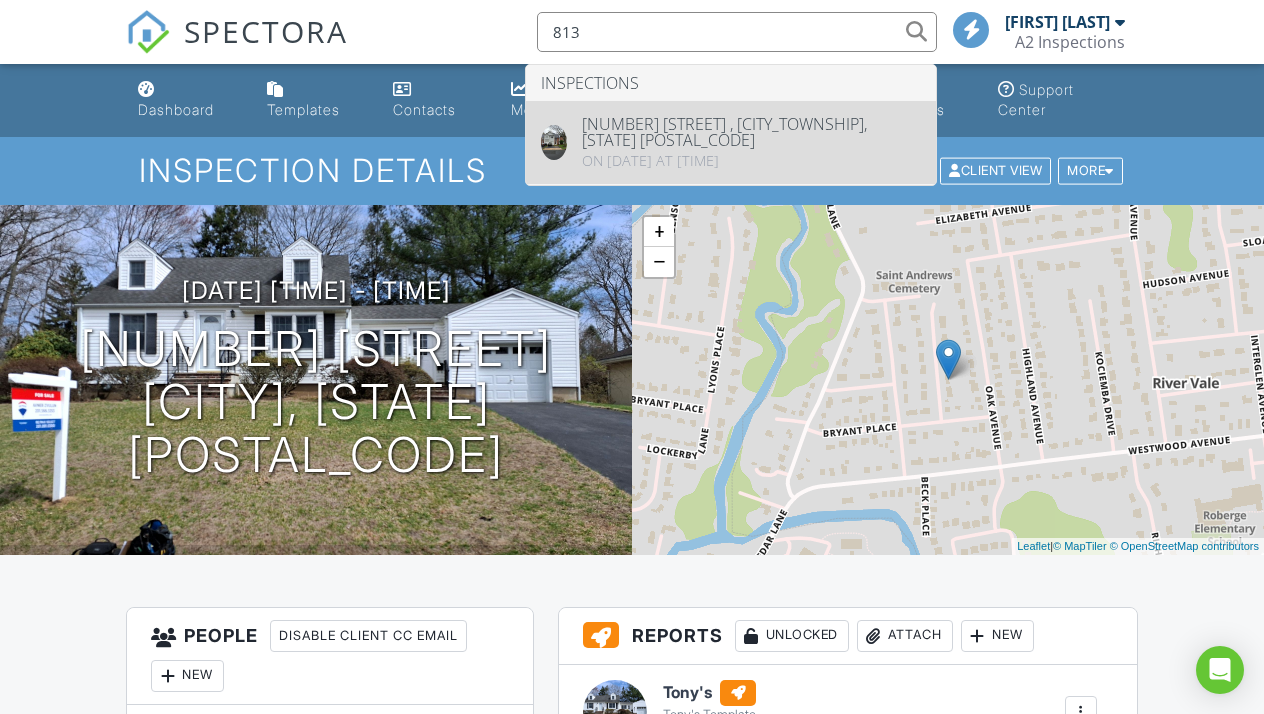 type on "813" 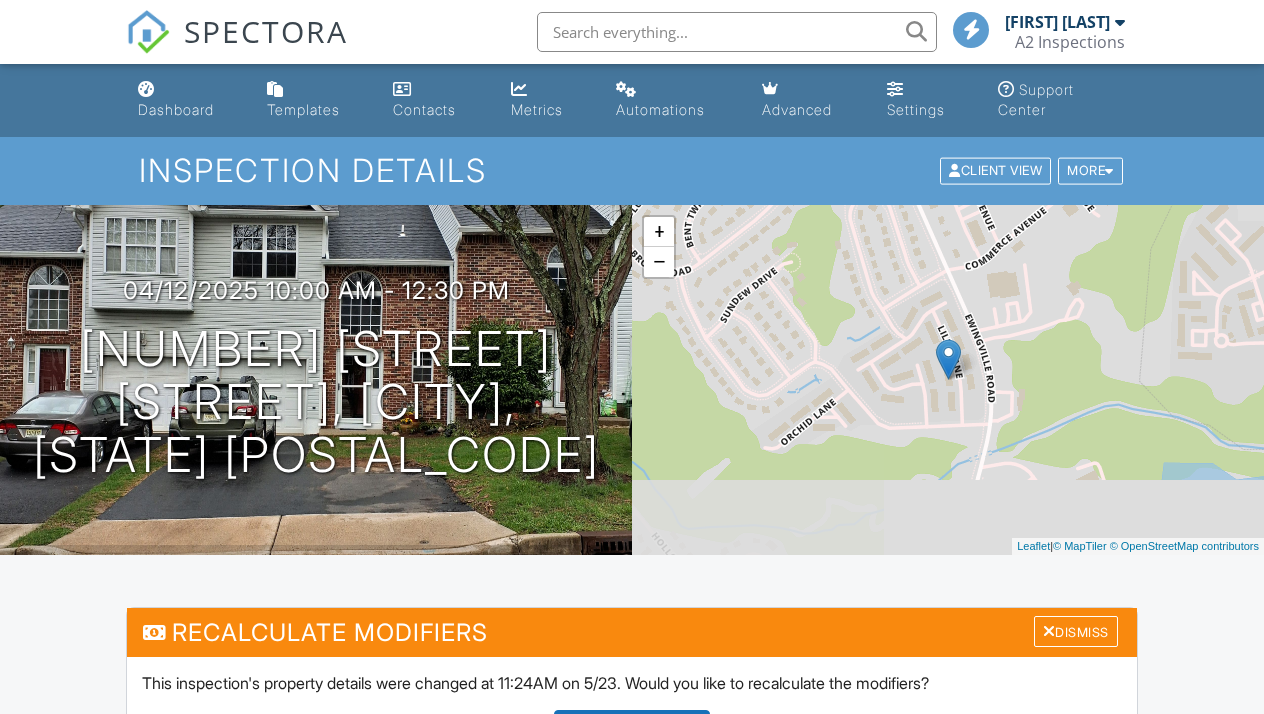 scroll, scrollTop: 0, scrollLeft: 0, axis: both 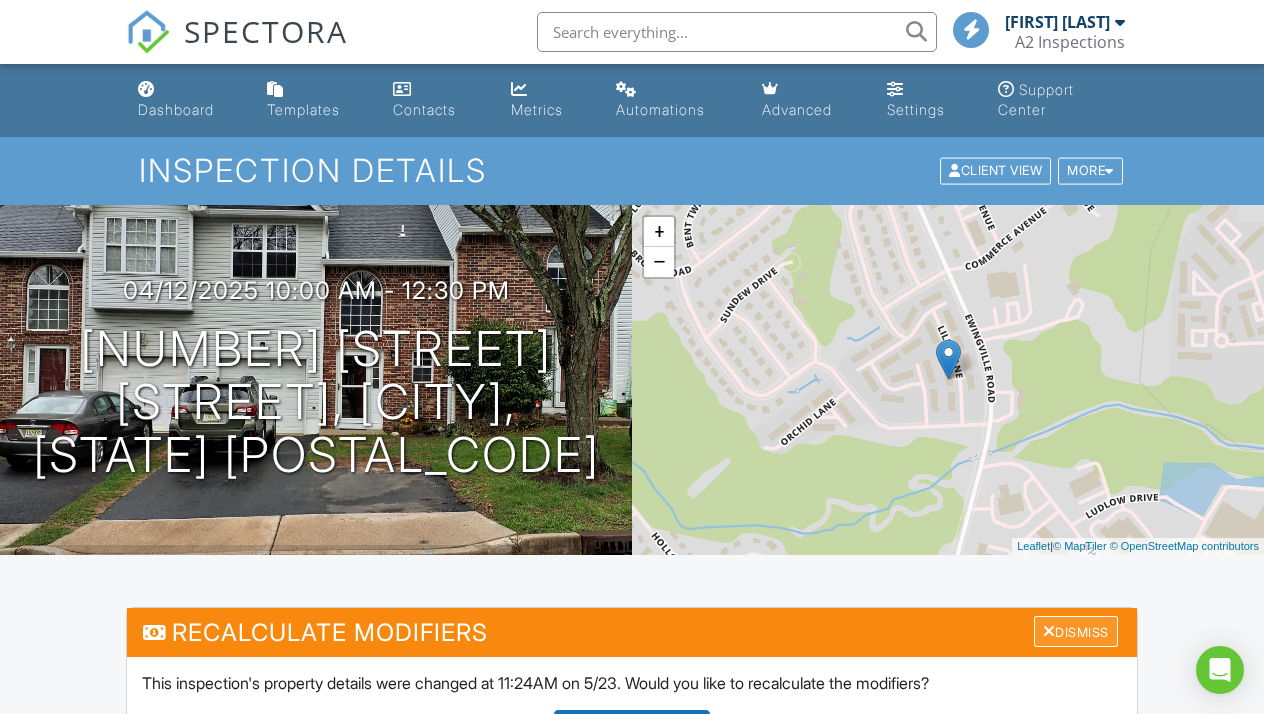 click on "Dismiss" at bounding box center (1076, 631) 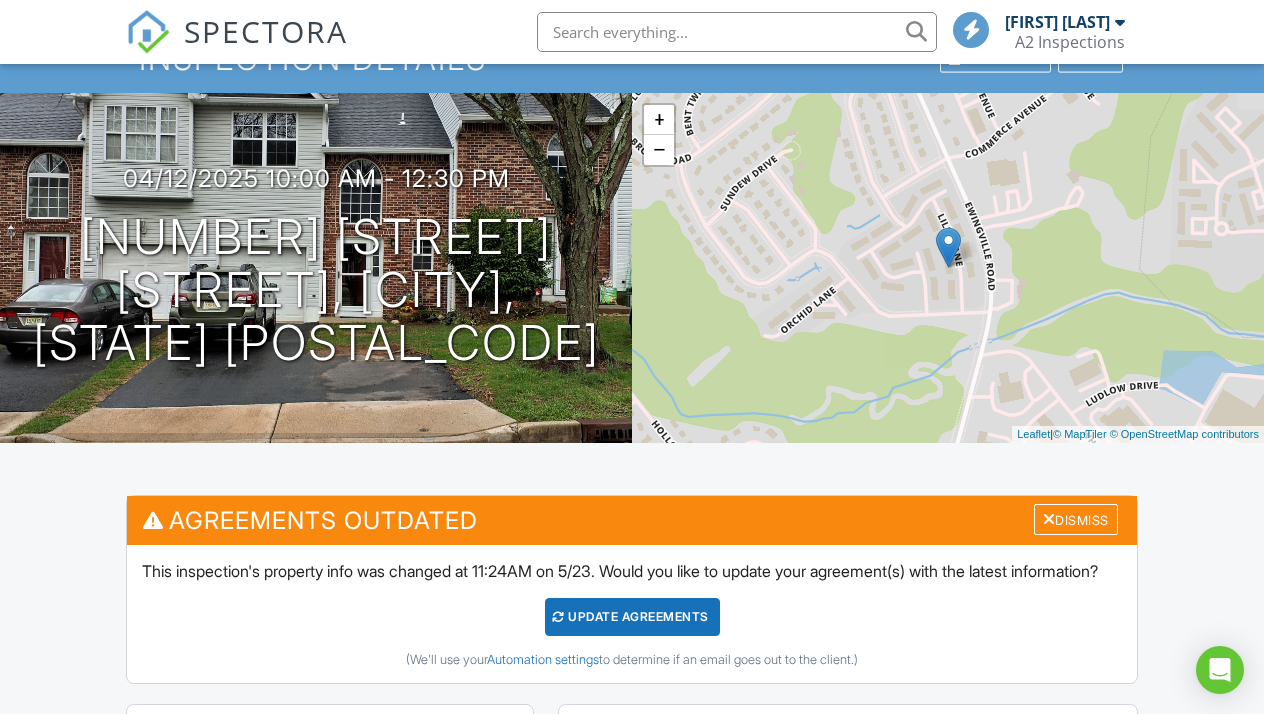 scroll, scrollTop: 166, scrollLeft: 0, axis: vertical 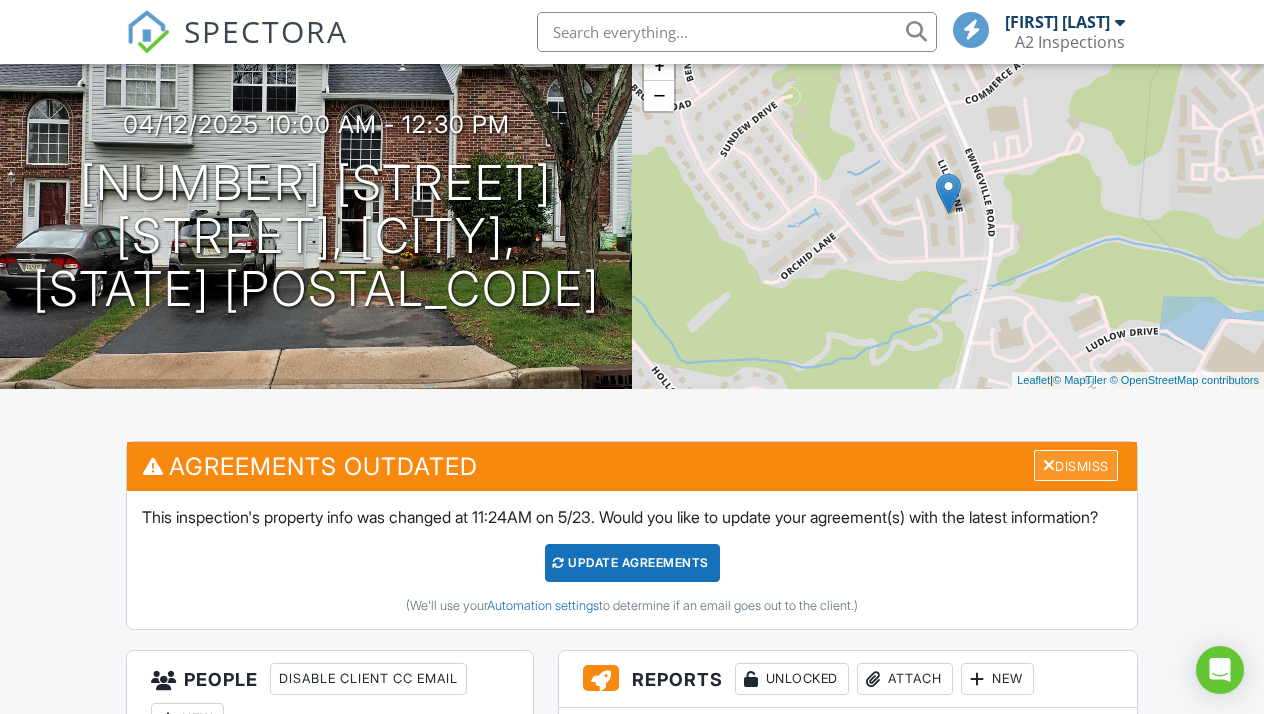 click on "Dismiss" at bounding box center [1076, 465] 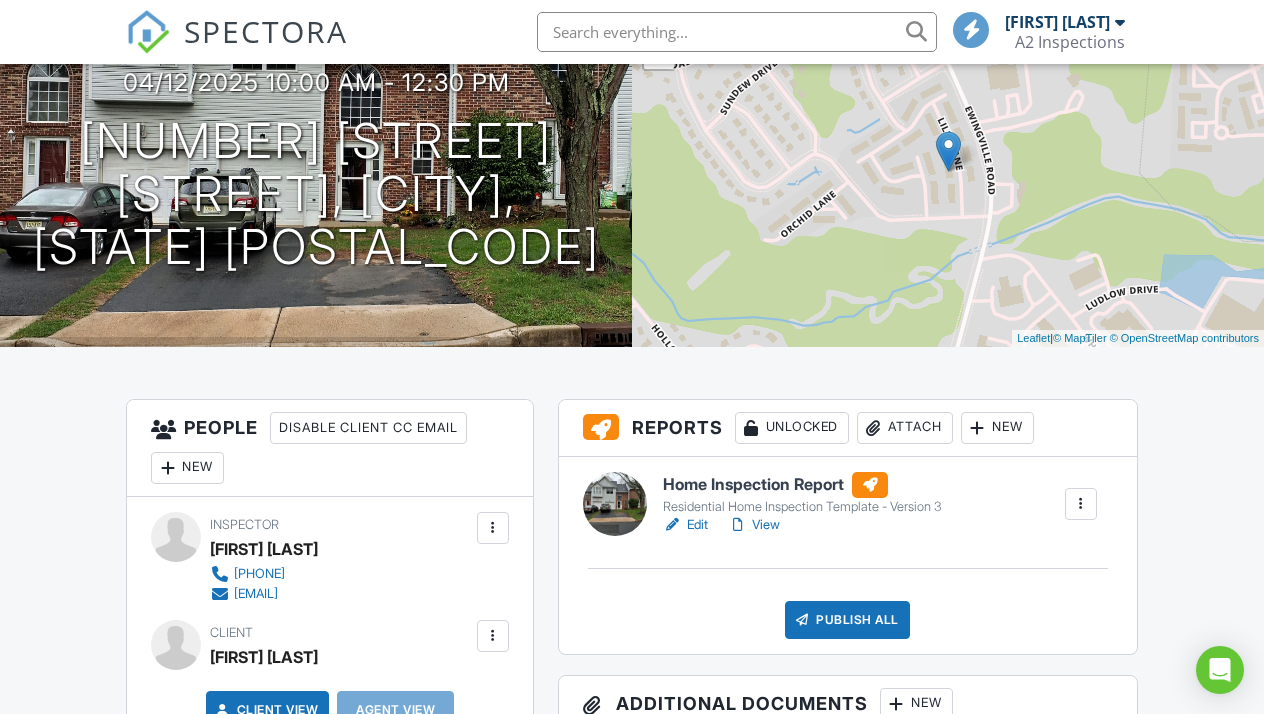scroll, scrollTop: 218, scrollLeft: 0, axis: vertical 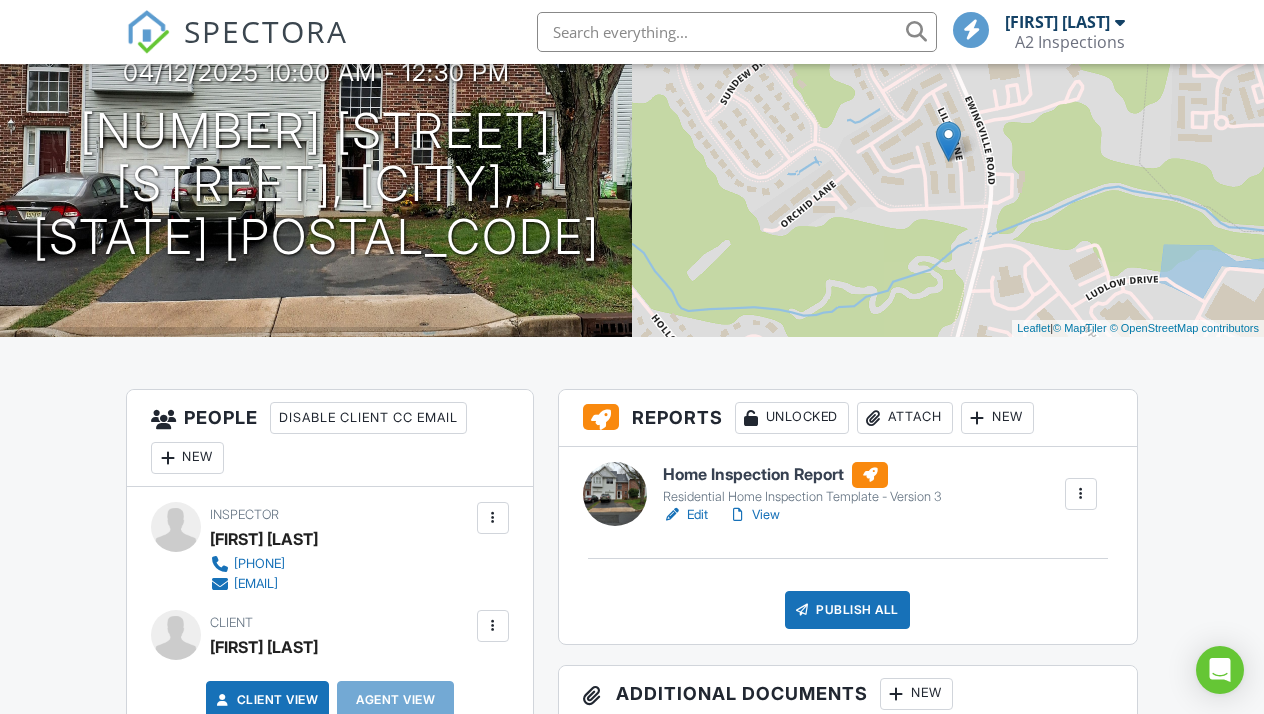 click on "View" at bounding box center (754, 515) 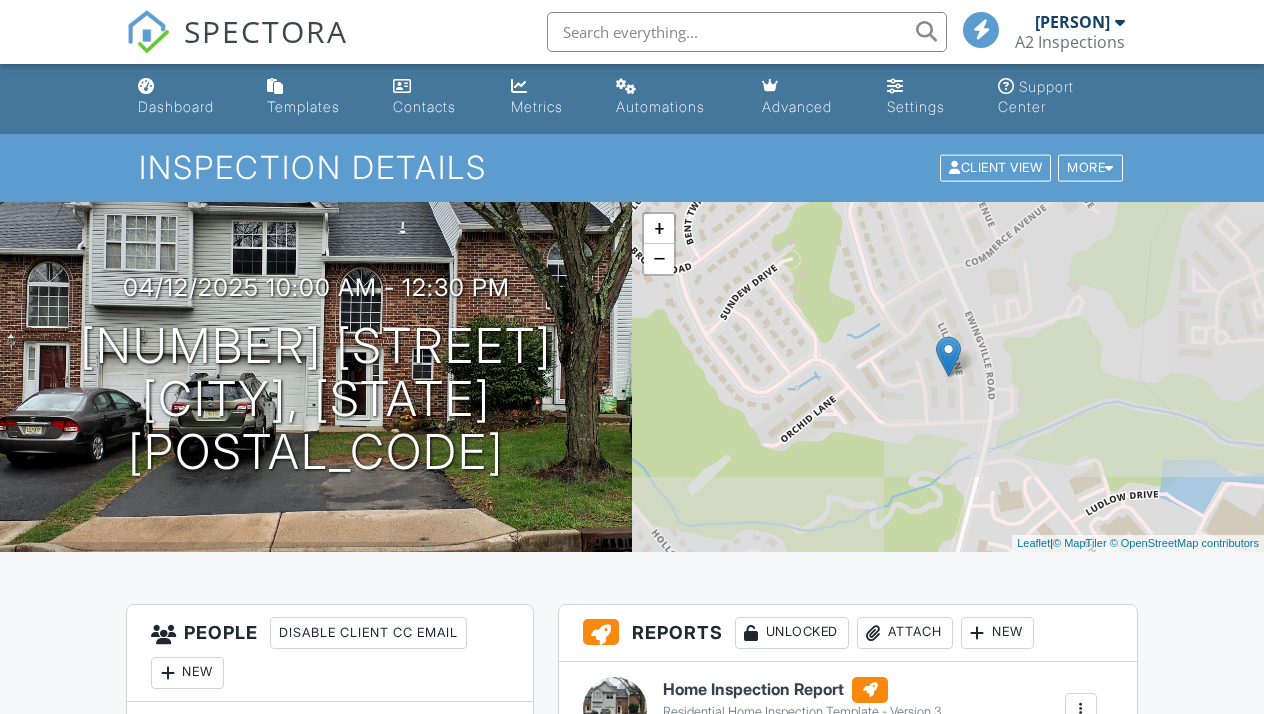 scroll, scrollTop: 0, scrollLeft: 0, axis: both 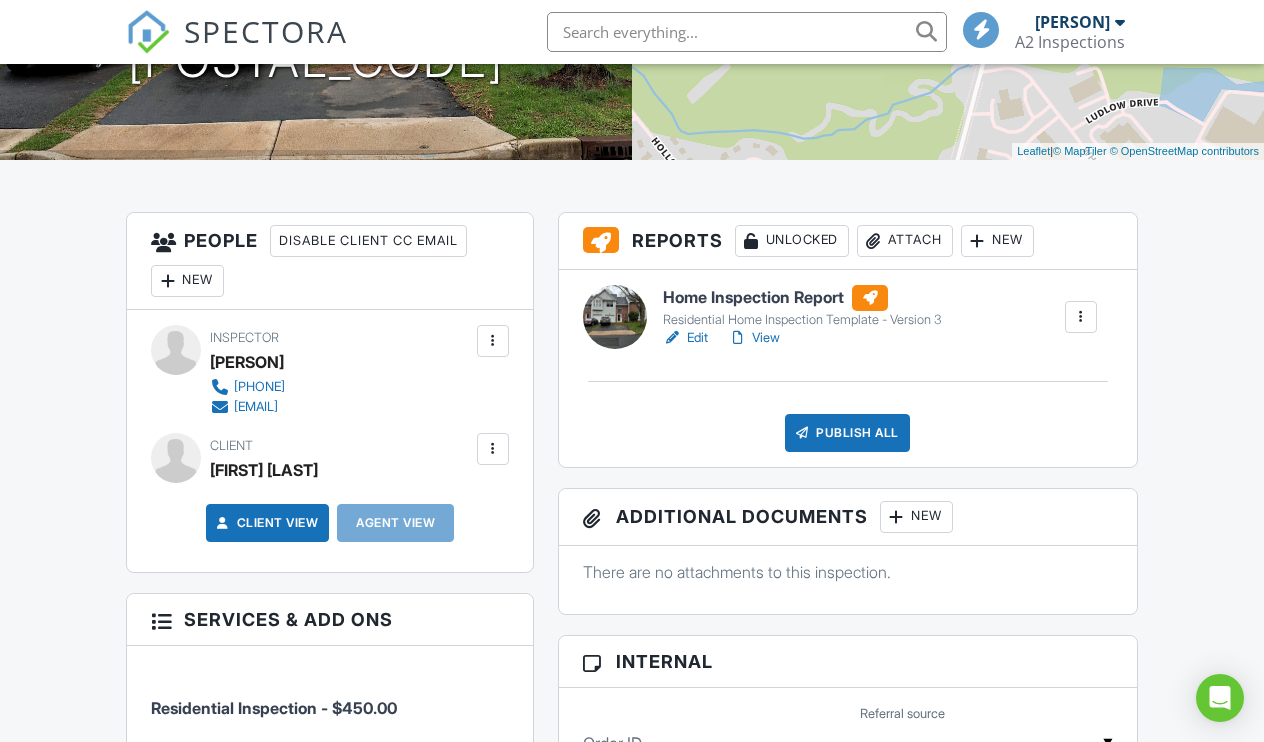 click on "View" at bounding box center (754, 338) 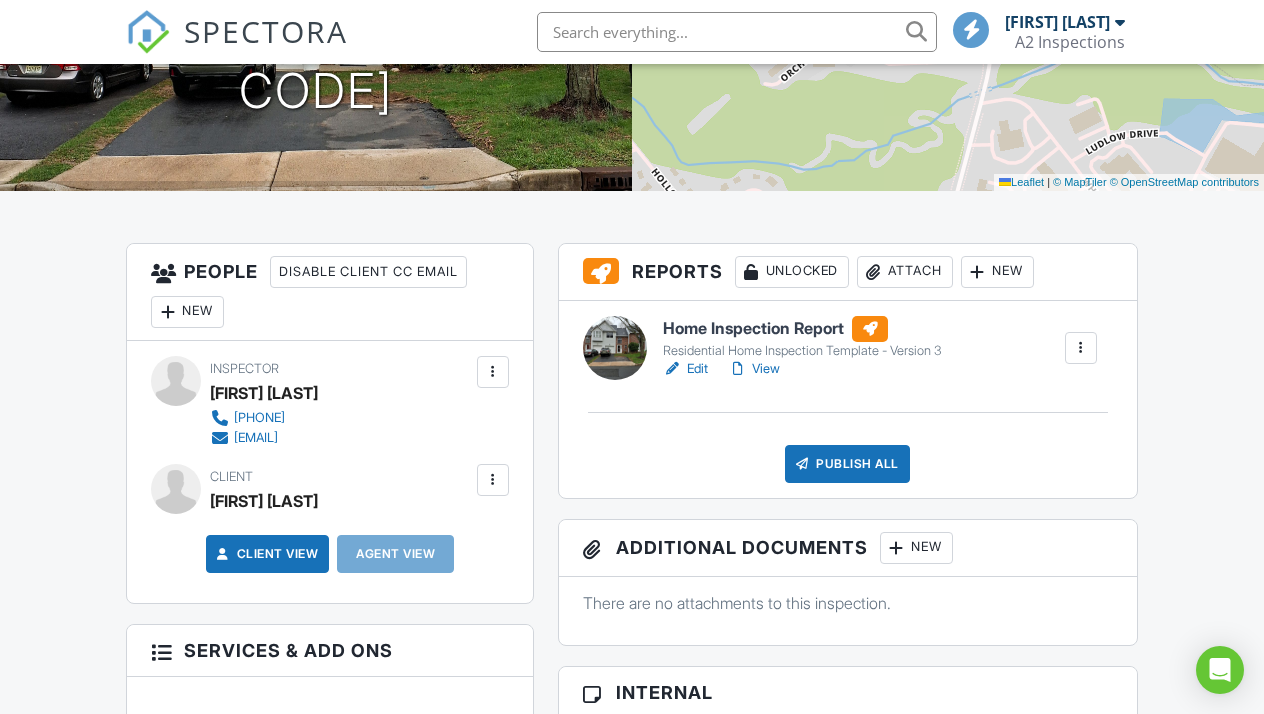 scroll, scrollTop: 371, scrollLeft: 0, axis: vertical 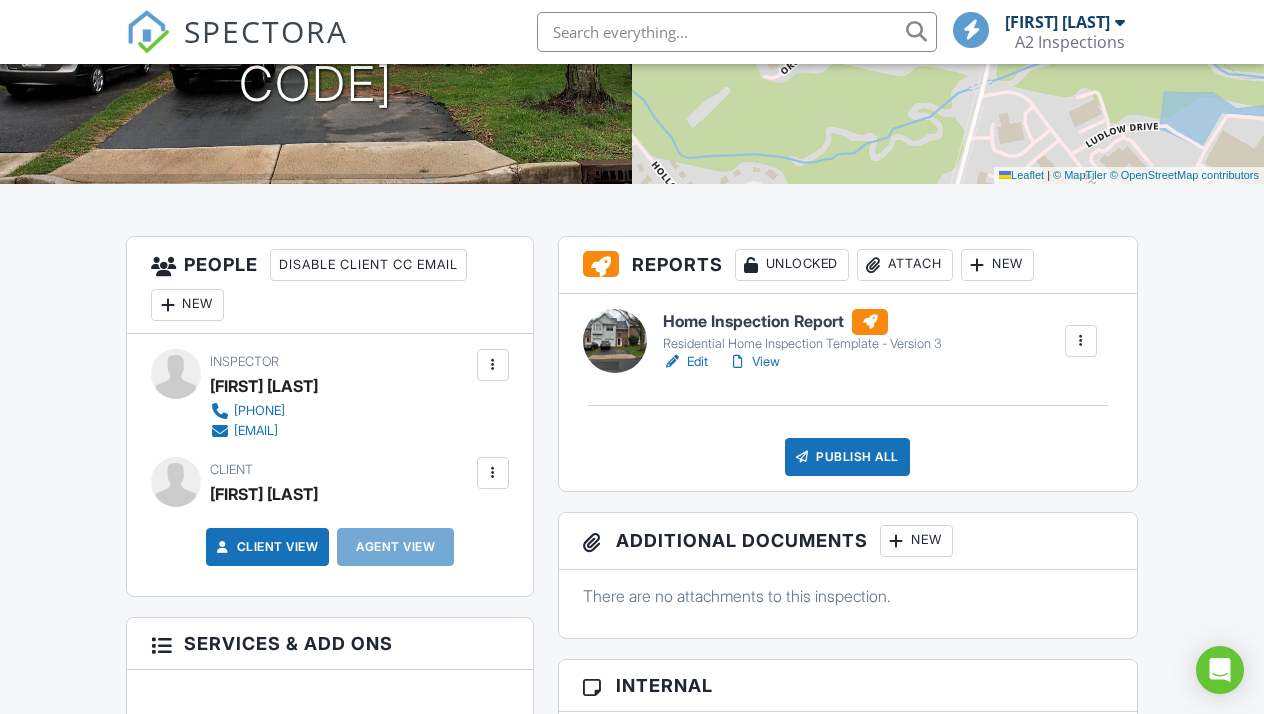 click on "View" at bounding box center (754, 362) 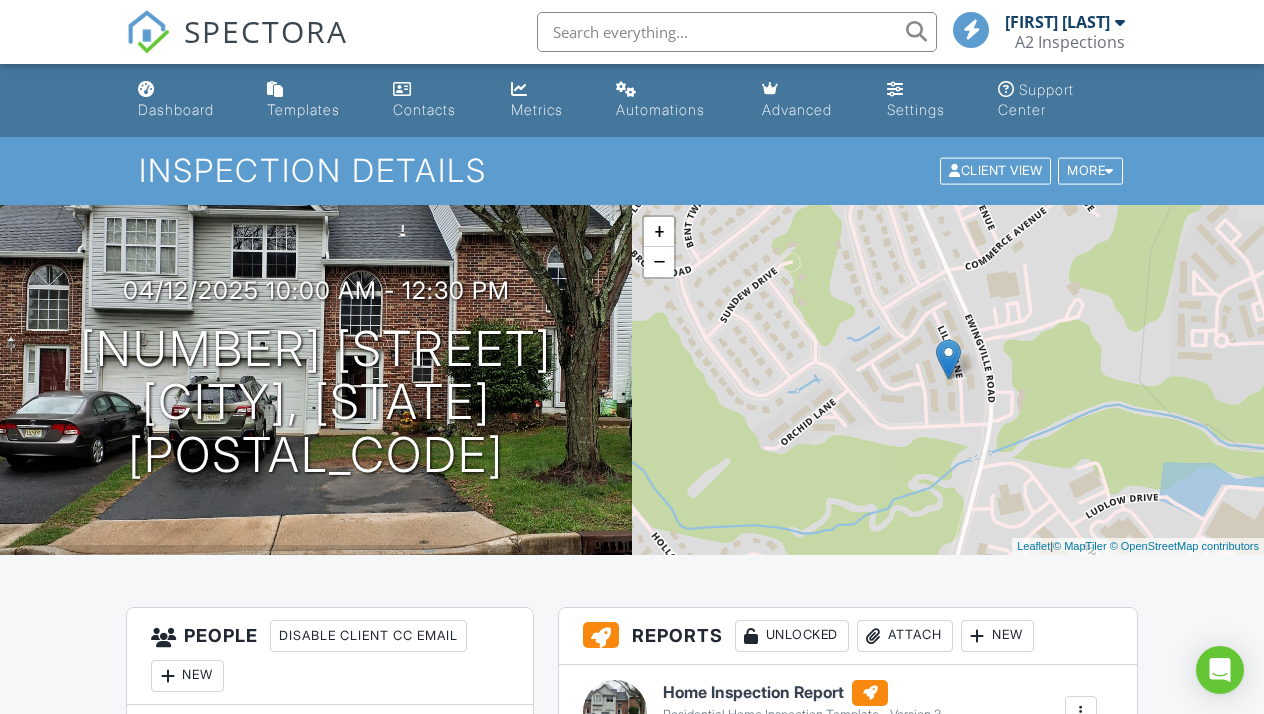 scroll, scrollTop: 0, scrollLeft: 0, axis: both 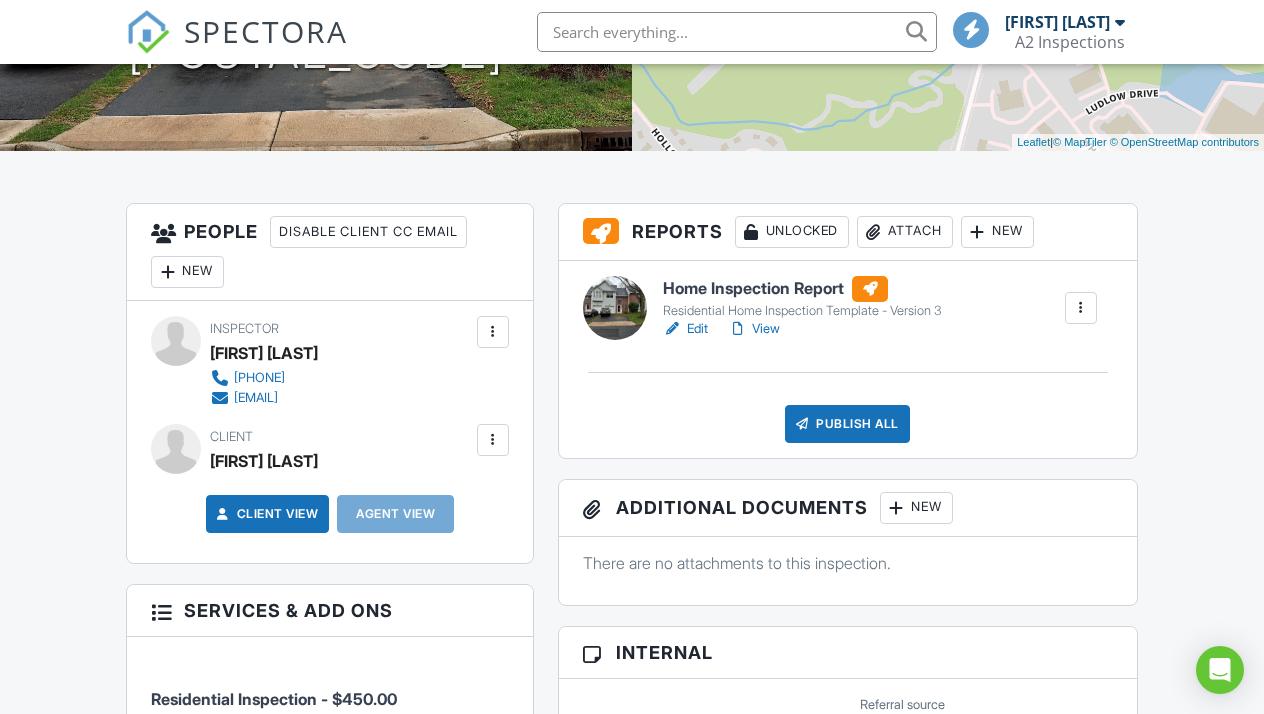 click on "View" at bounding box center (754, 329) 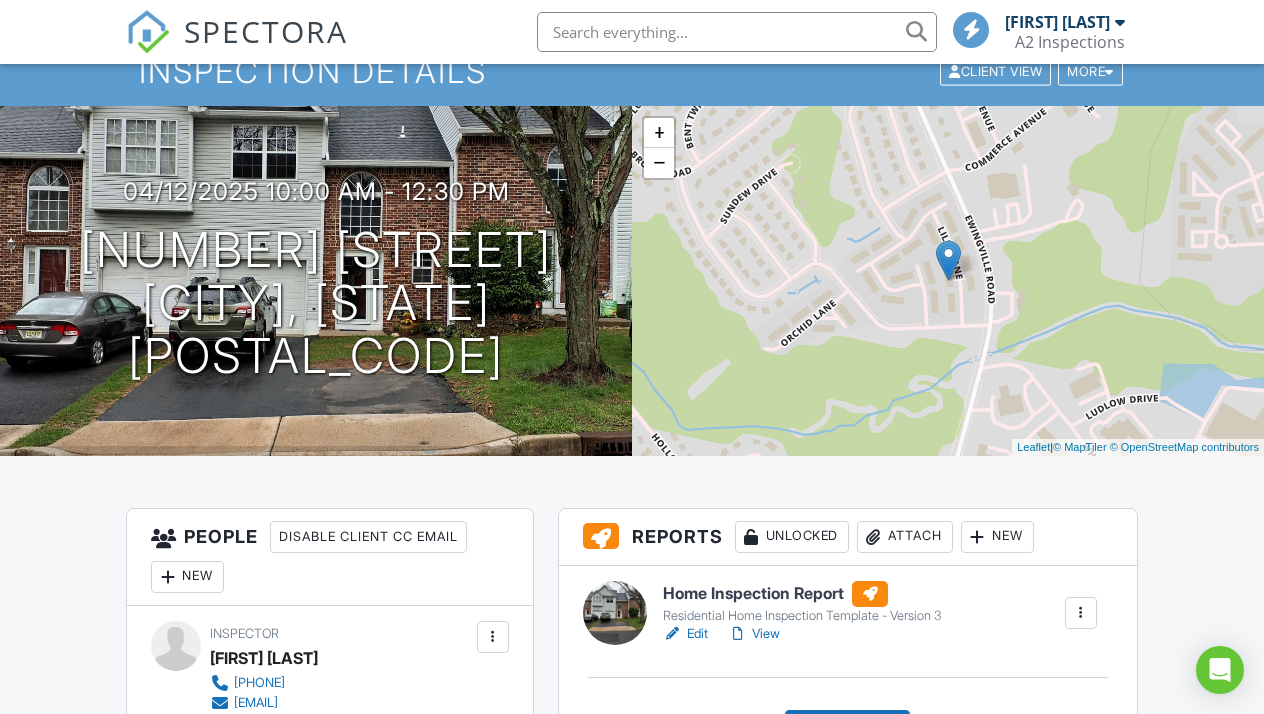 scroll, scrollTop: 555, scrollLeft: 0, axis: vertical 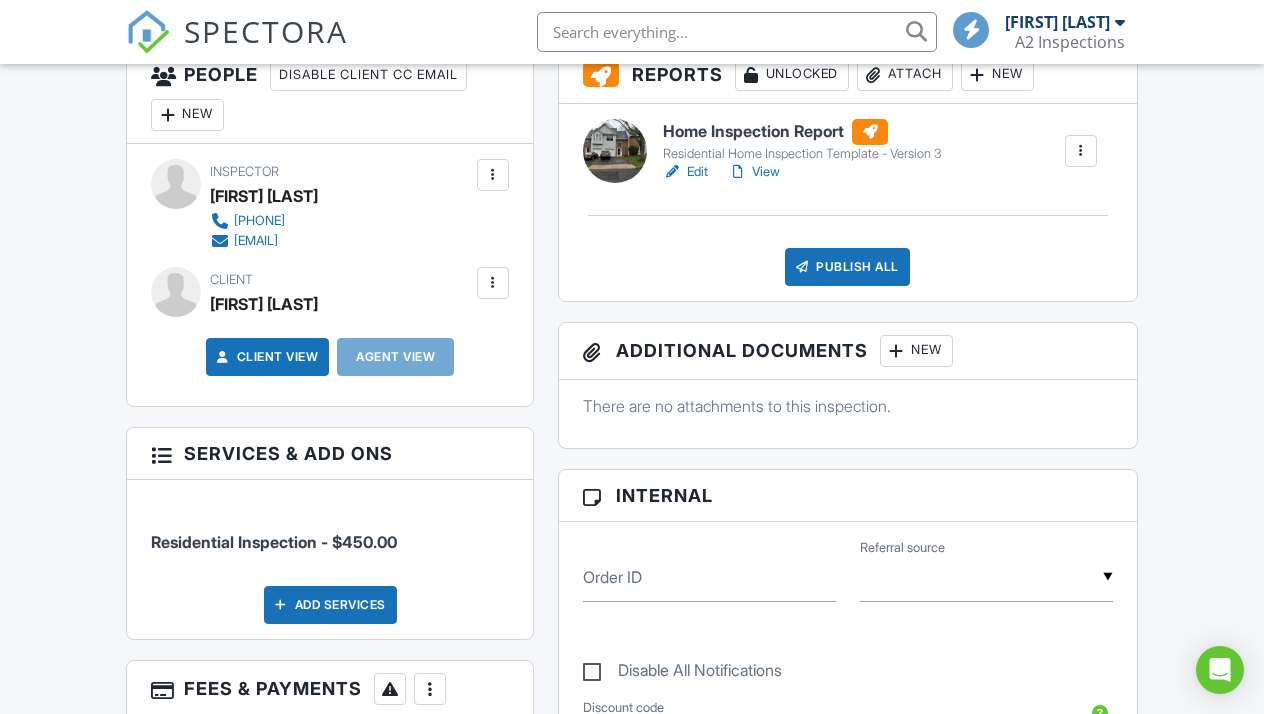 click on "View" at bounding box center (754, 172) 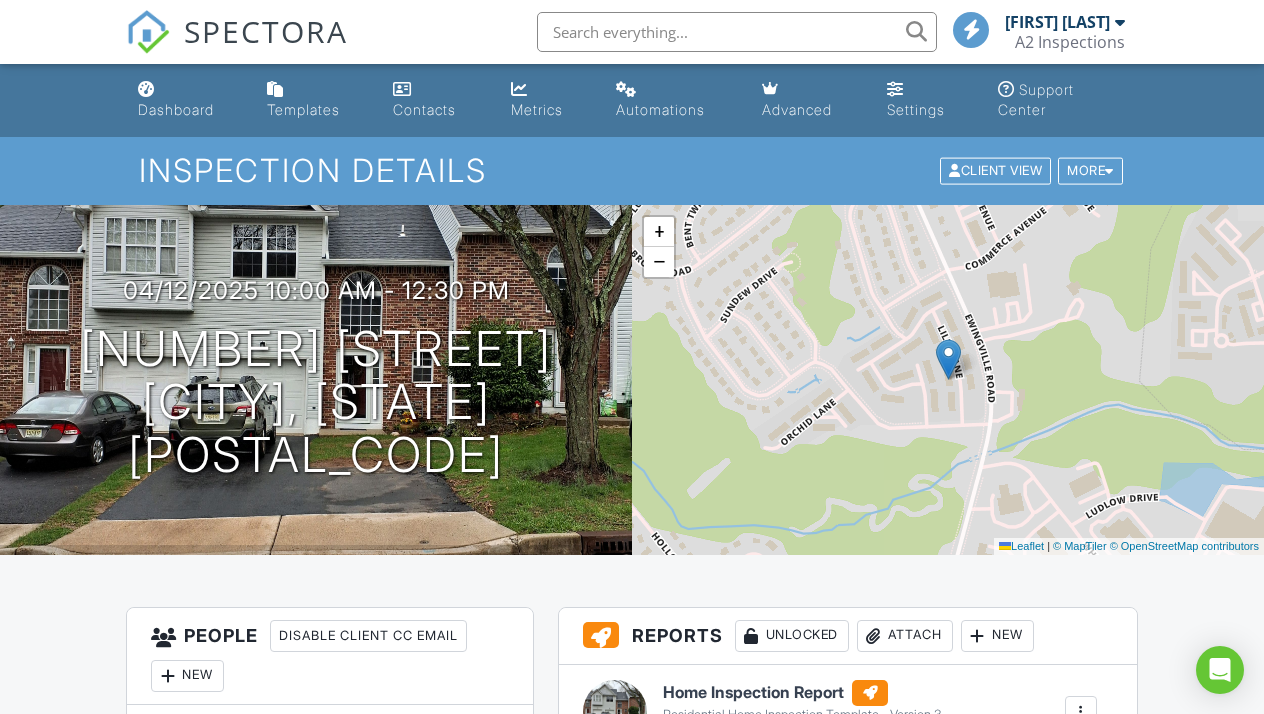scroll, scrollTop: 179, scrollLeft: 0, axis: vertical 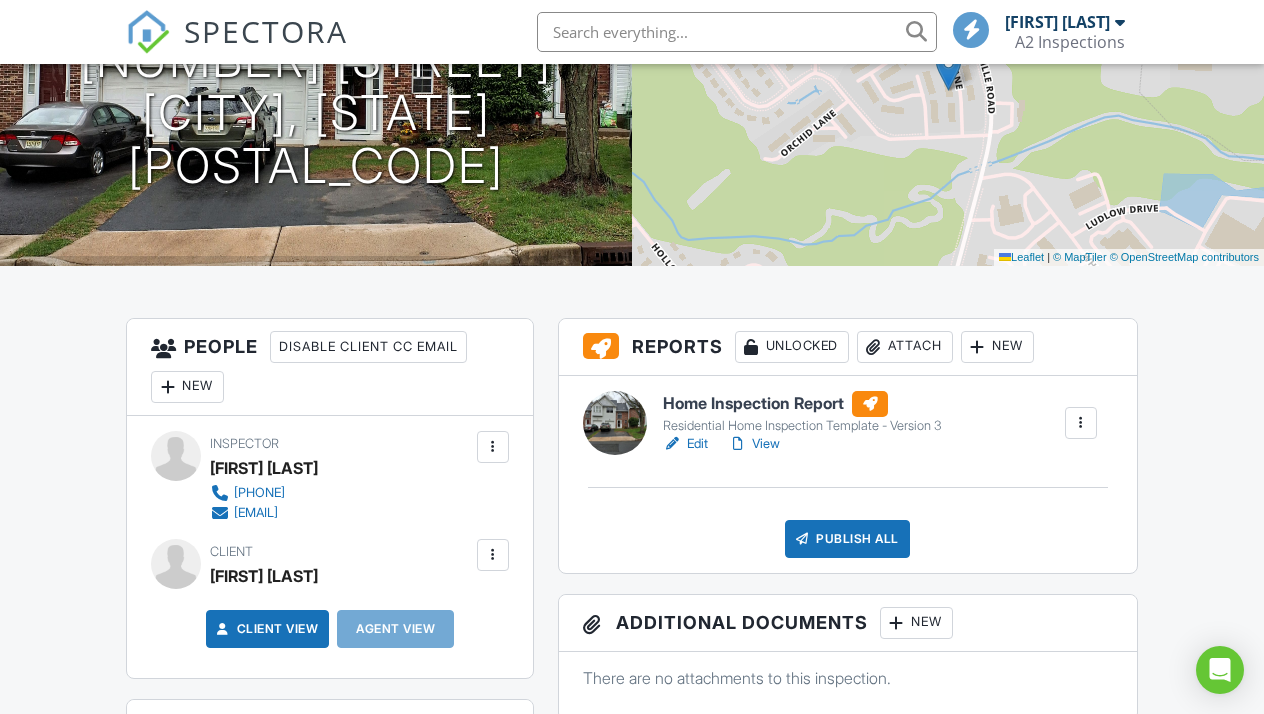 click on "View" at bounding box center (754, 444) 